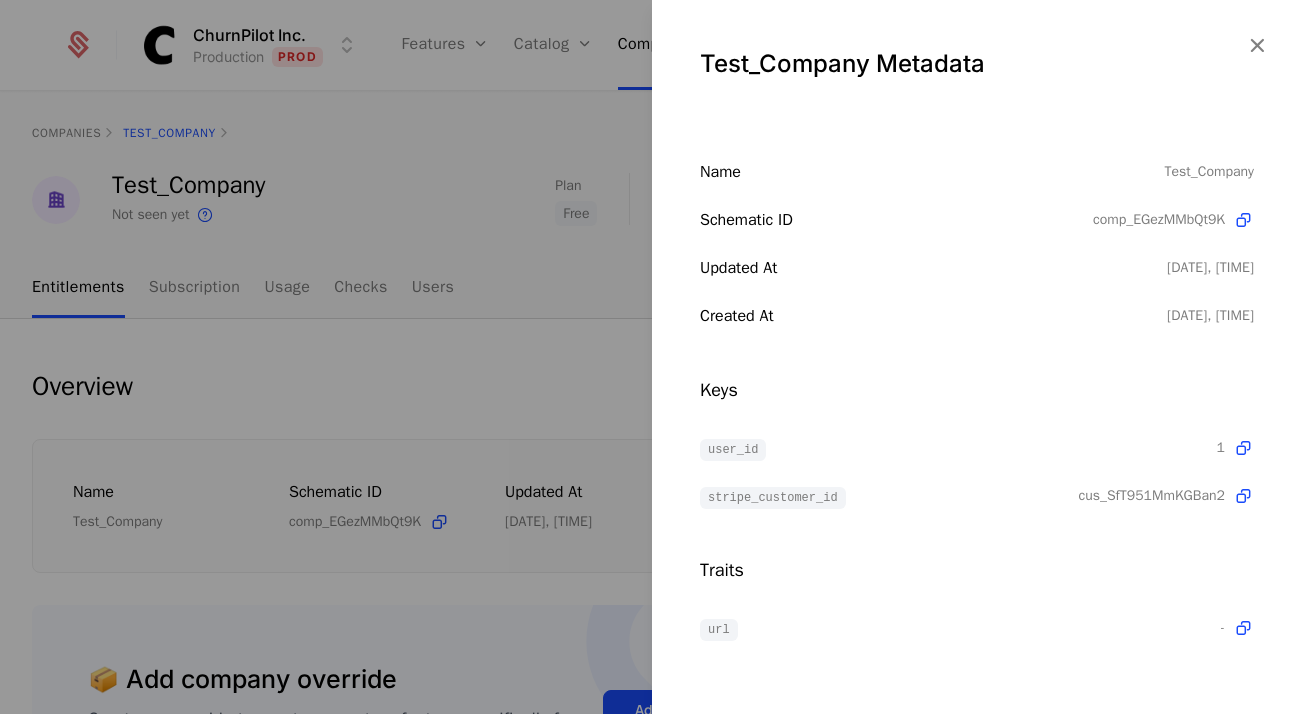 scroll, scrollTop: 0, scrollLeft: 0, axis: both 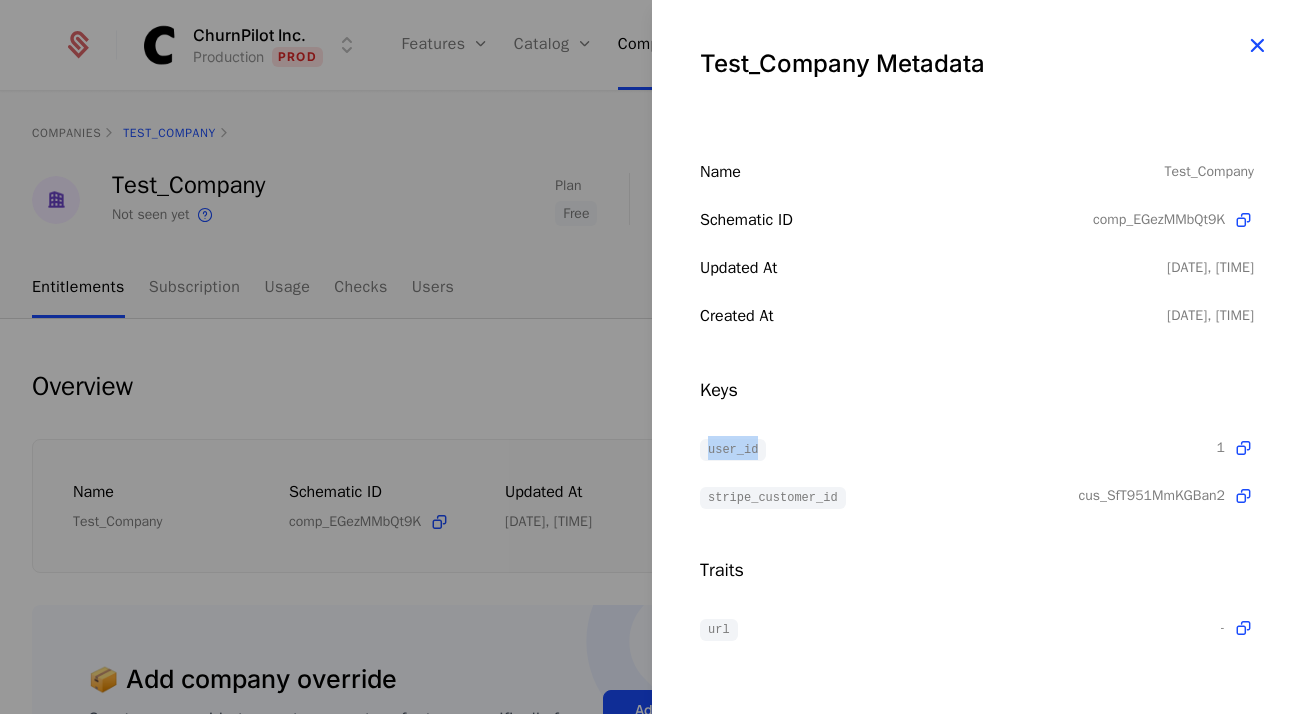 click at bounding box center [1257, 45] 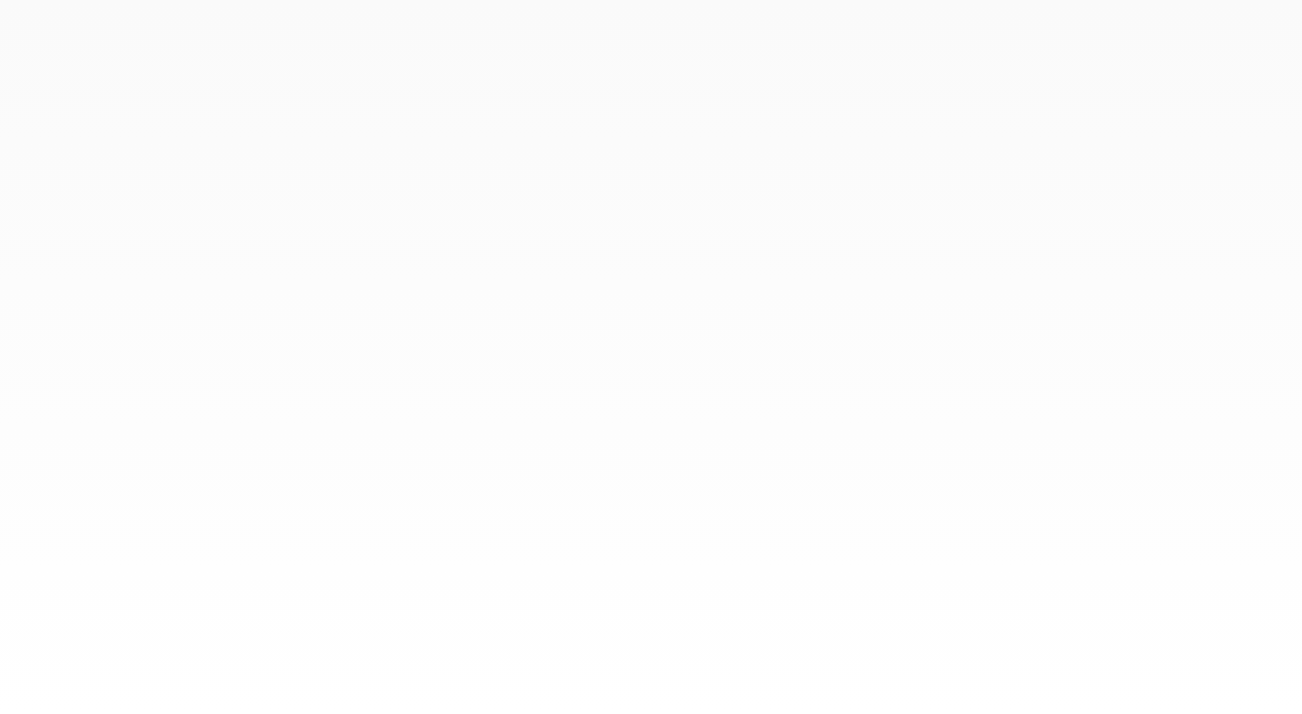 scroll, scrollTop: 0, scrollLeft: 0, axis: both 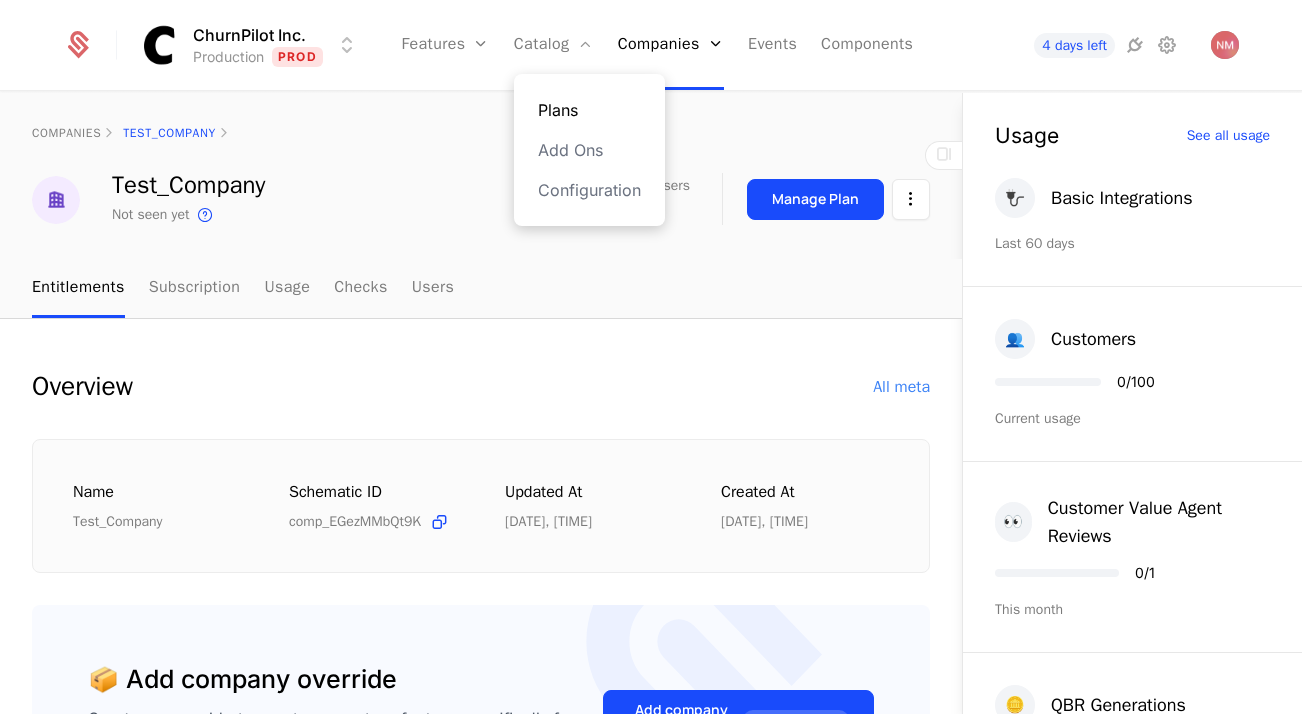 click on "Plans" at bounding box center [589, 110] 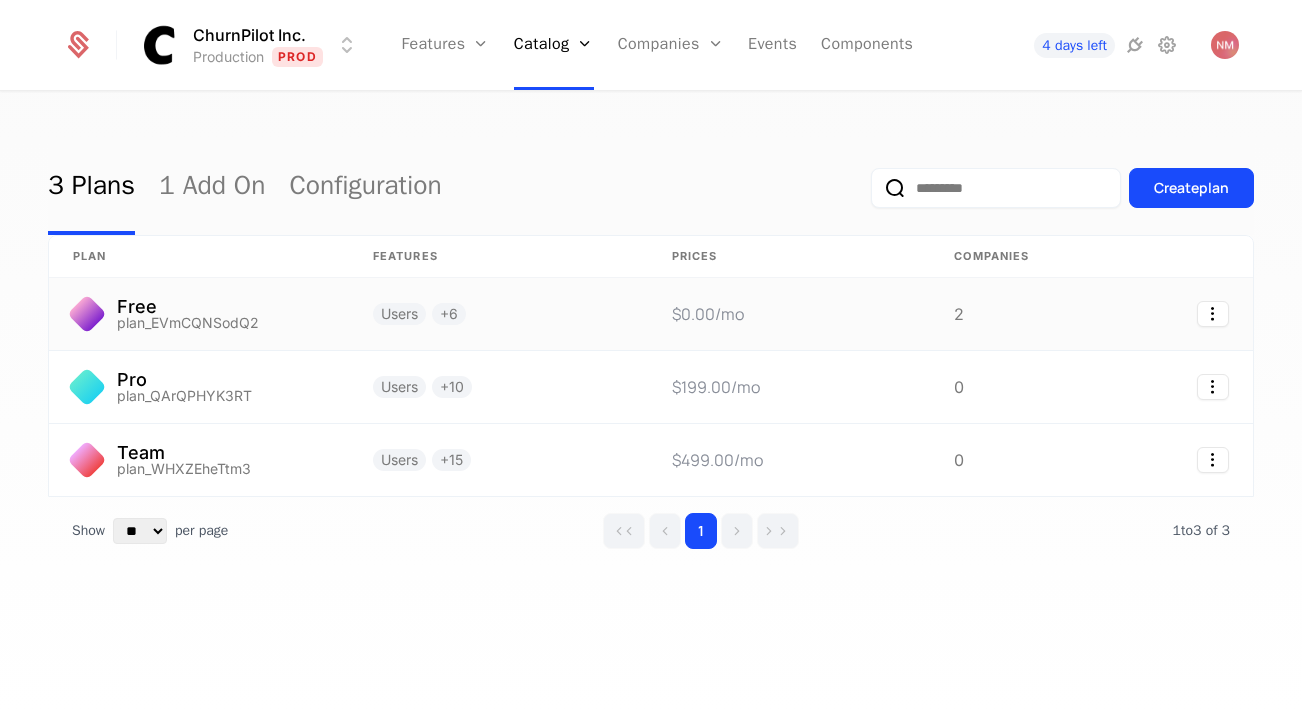 click on "$0.00 /mo" at bounding box center (789, 314) 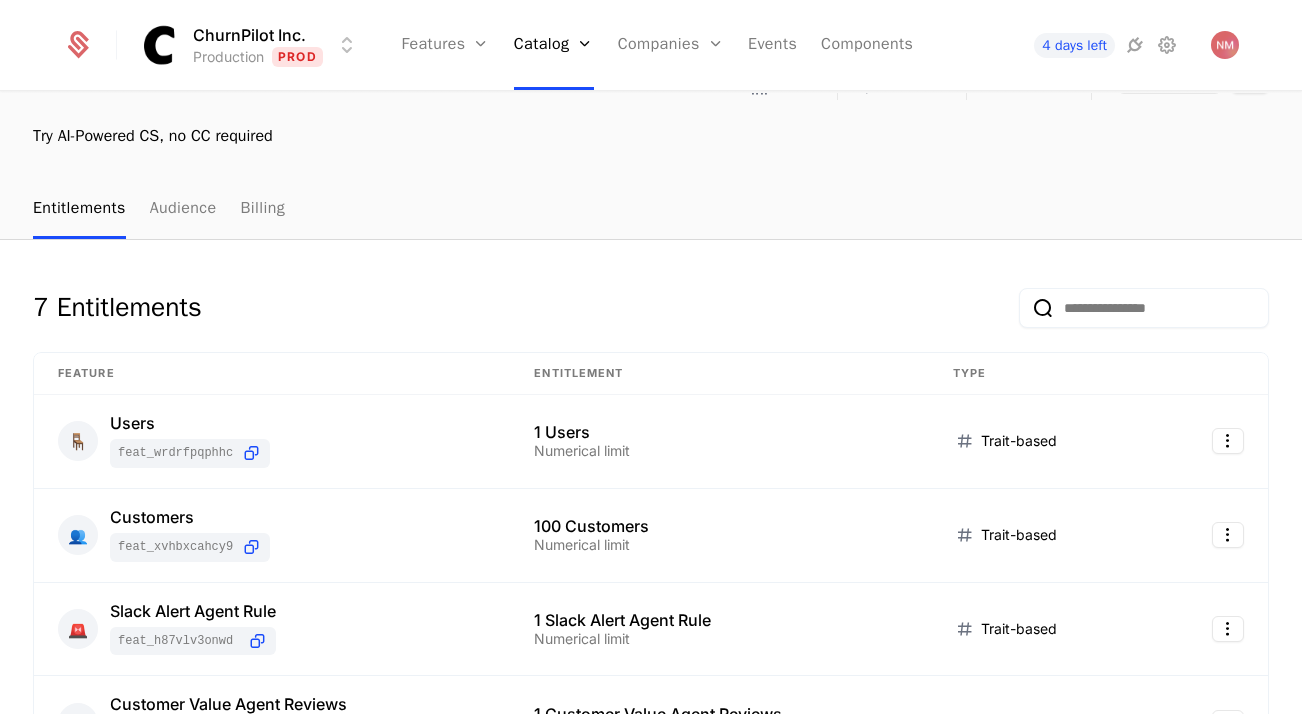 scroll, scrollTop: 195, scrollLeft: 0, axis: vertical 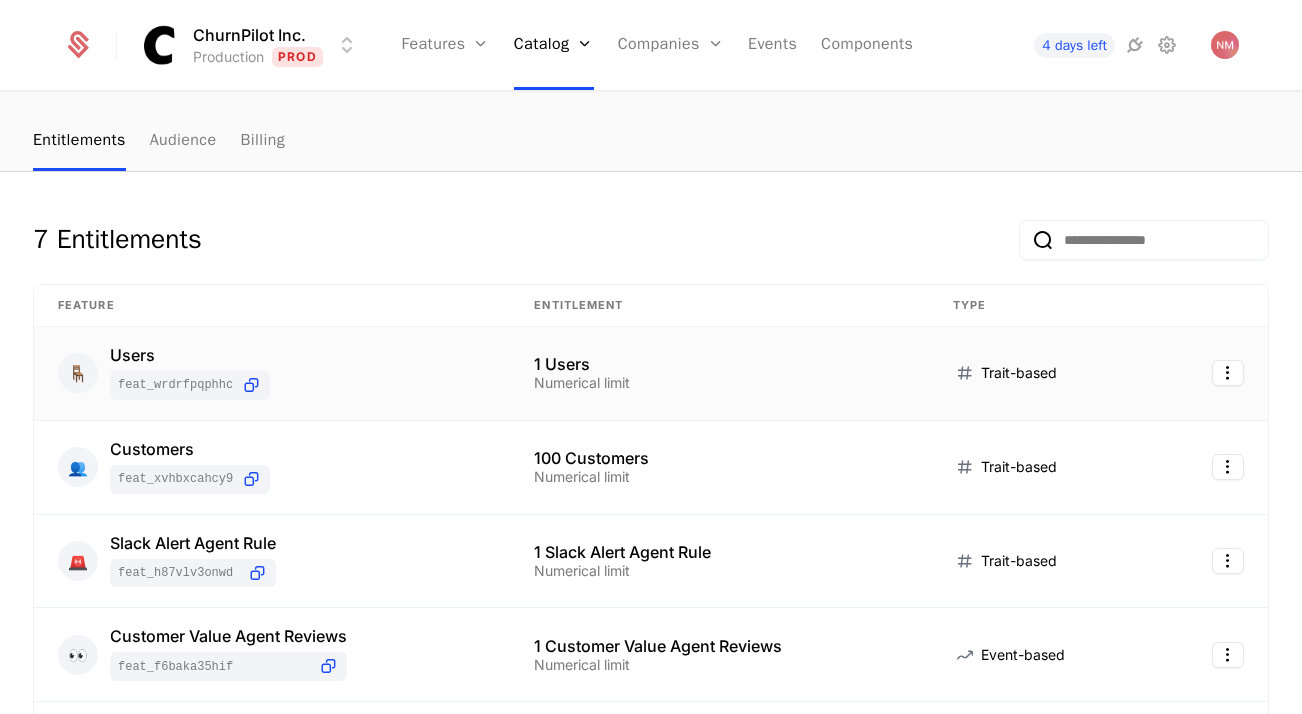 click at bounding box center (1211, 374) 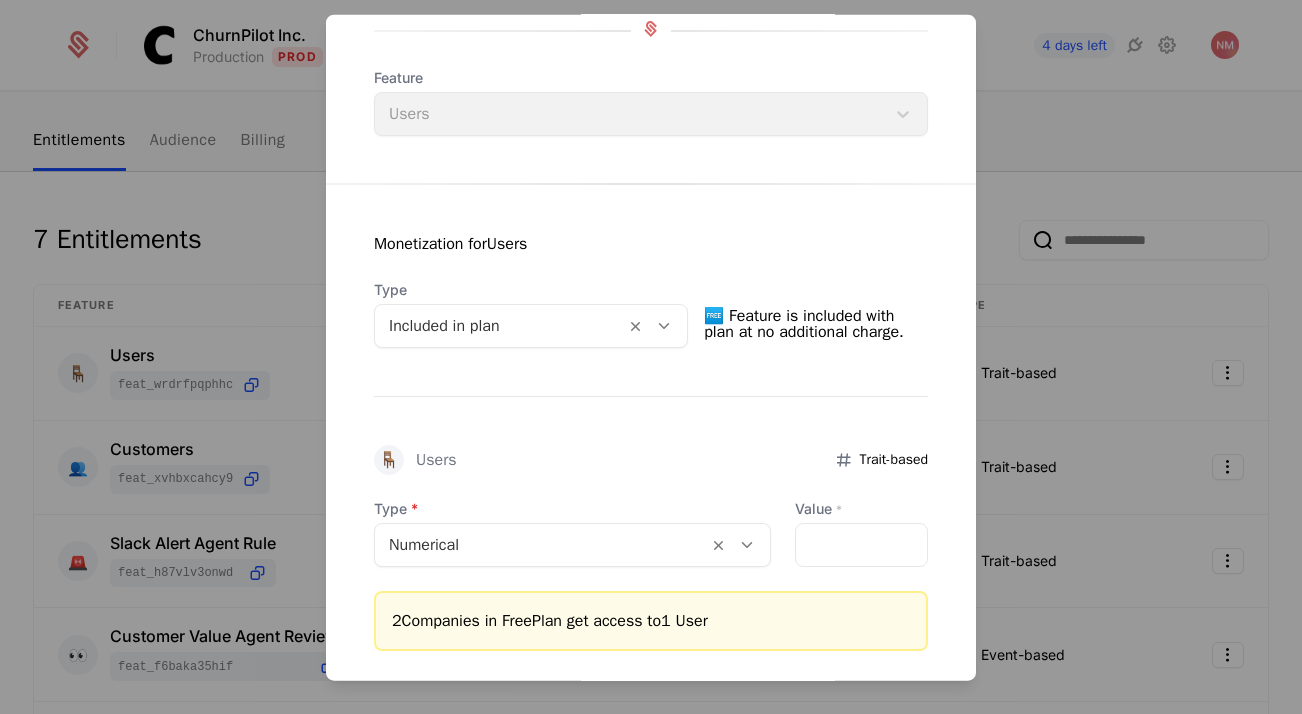 scroll, scrollTop: 0, scrollLeft: 0, axis: both 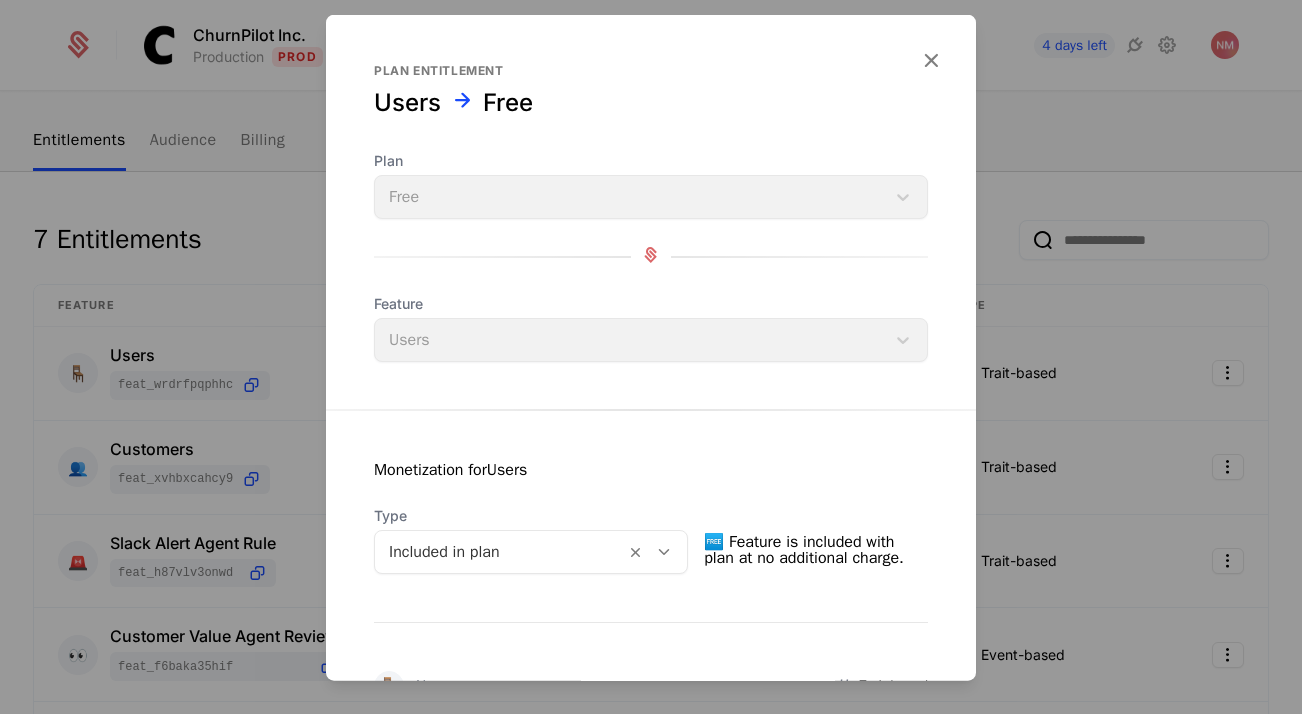 click on "Feature Users" at bounding box center (651, 328) 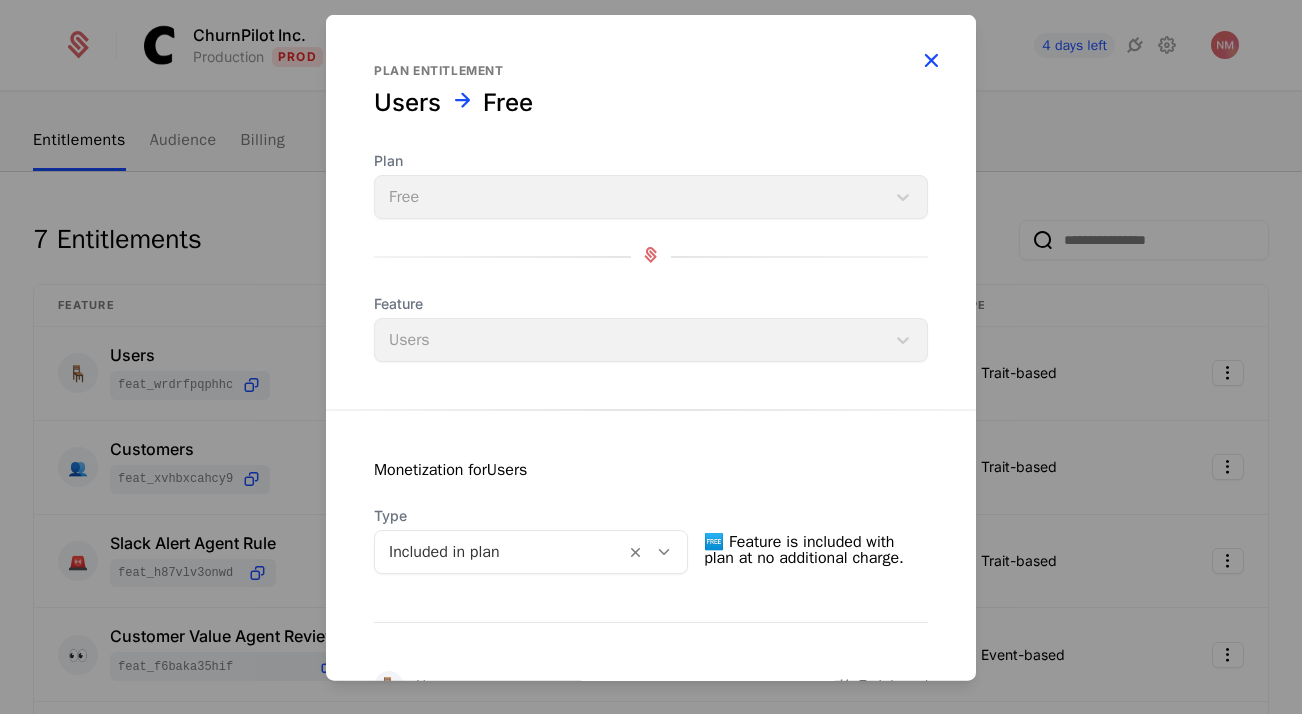 click at bounding box center (931, 60) 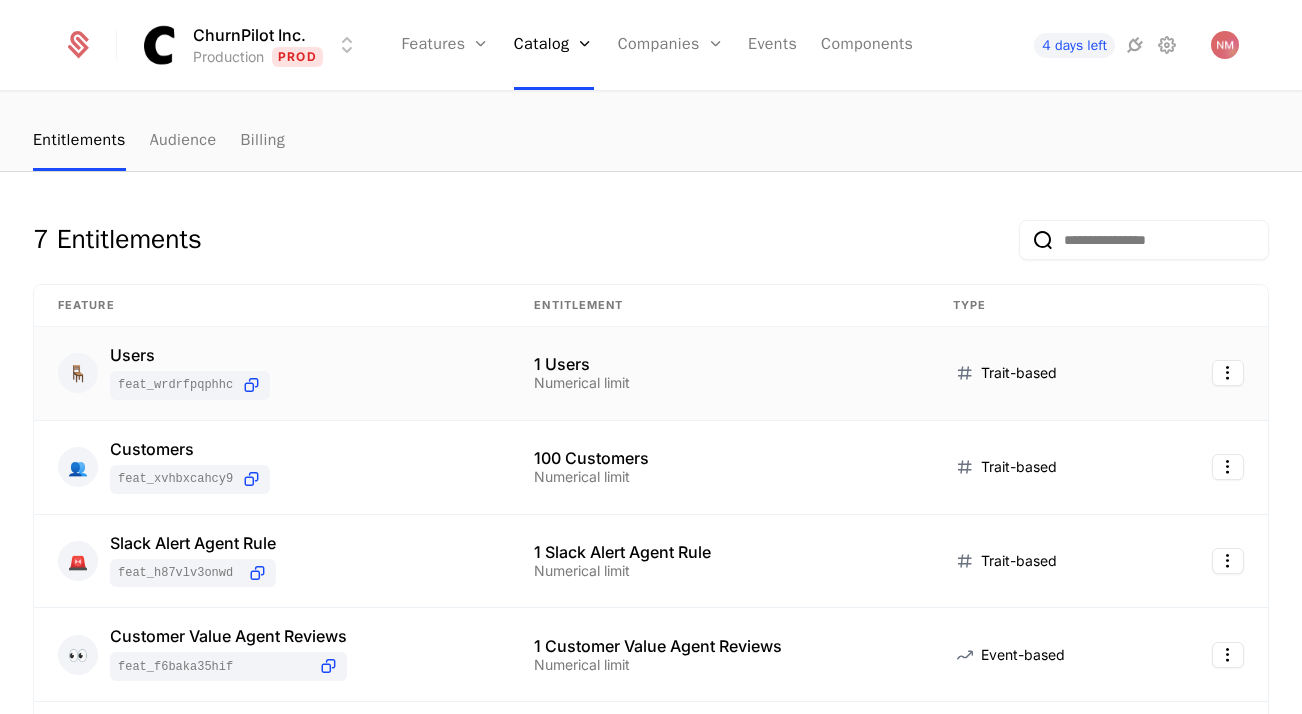 click on "🪑 Users feat_WrDrfpqPHhc" at bounding box center [272, 374] 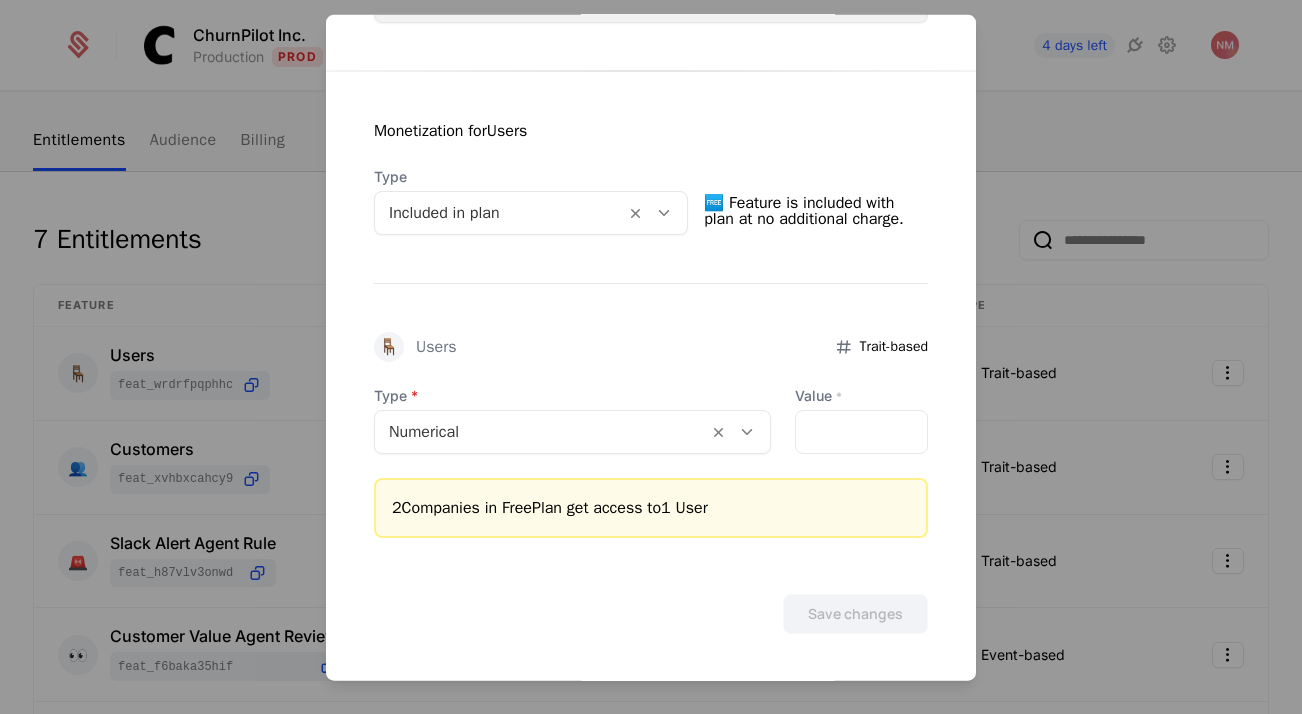 scroll, scrollTop: 0, scrollLeft: 0, axis: both 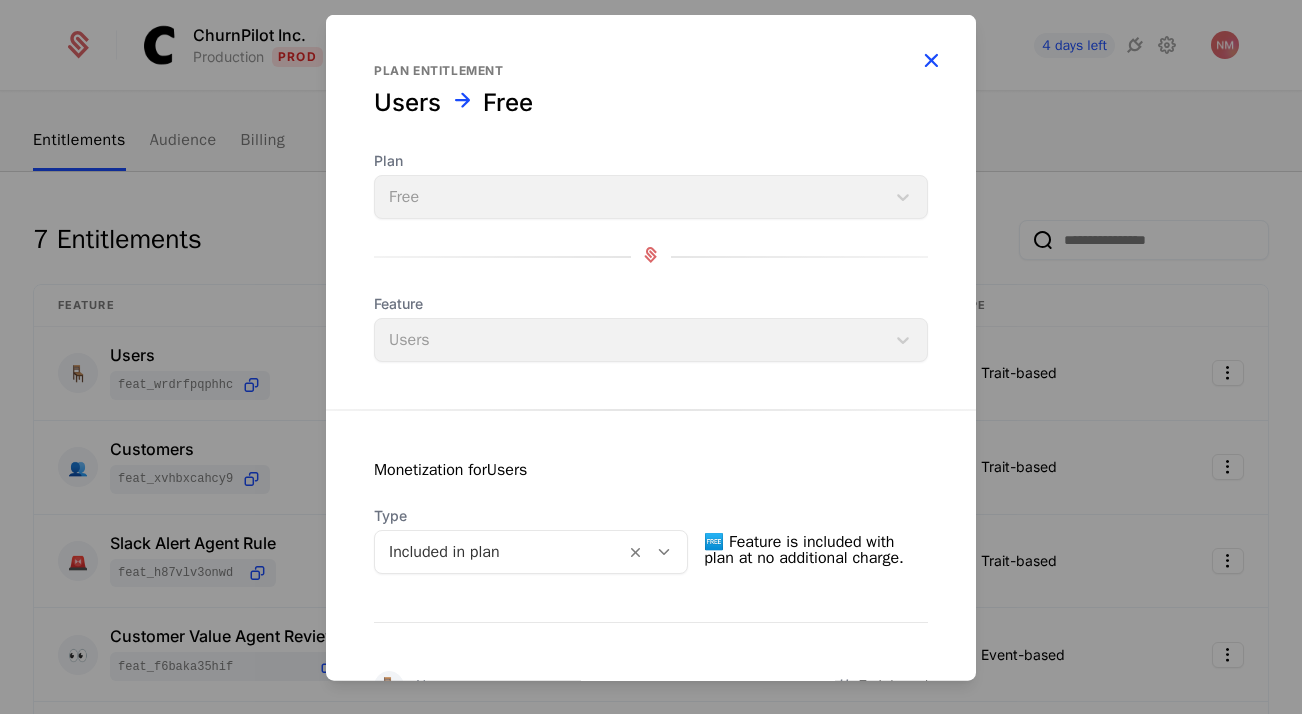 click at bounding box center (931, 60) 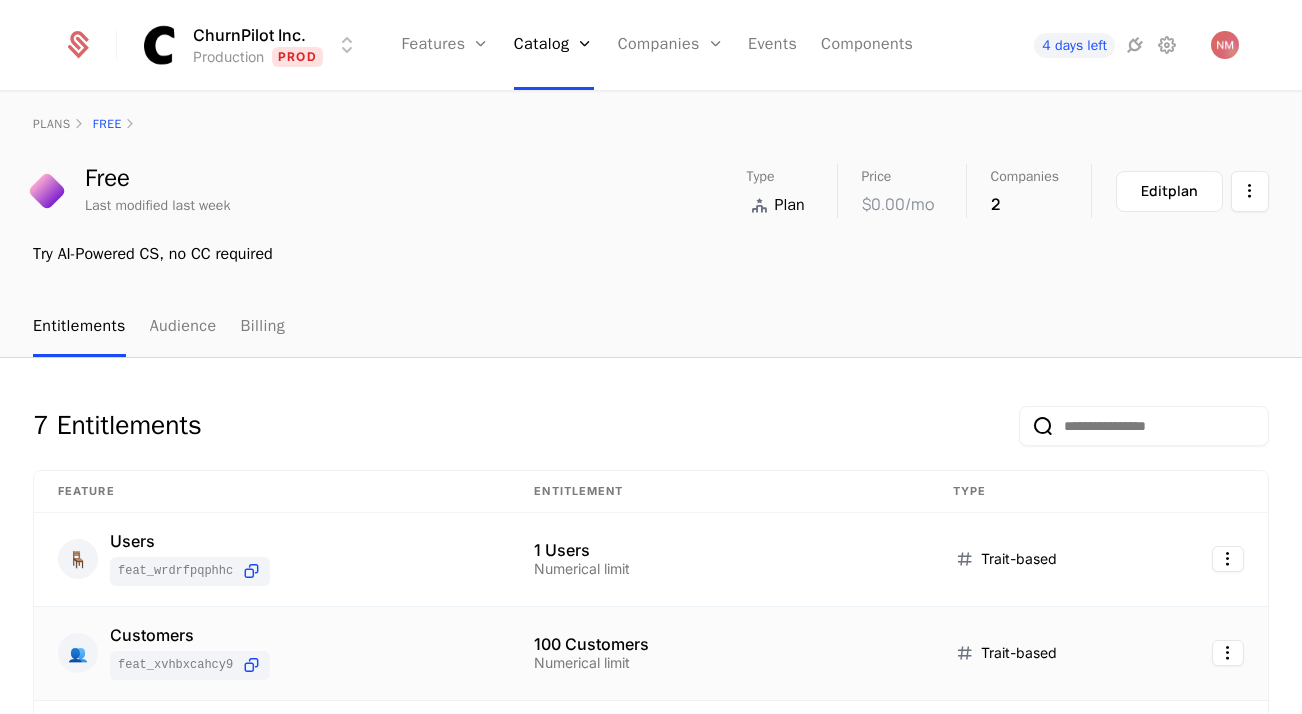 scroll, scrollTop: 0, scrollLeft: 0, axis: both 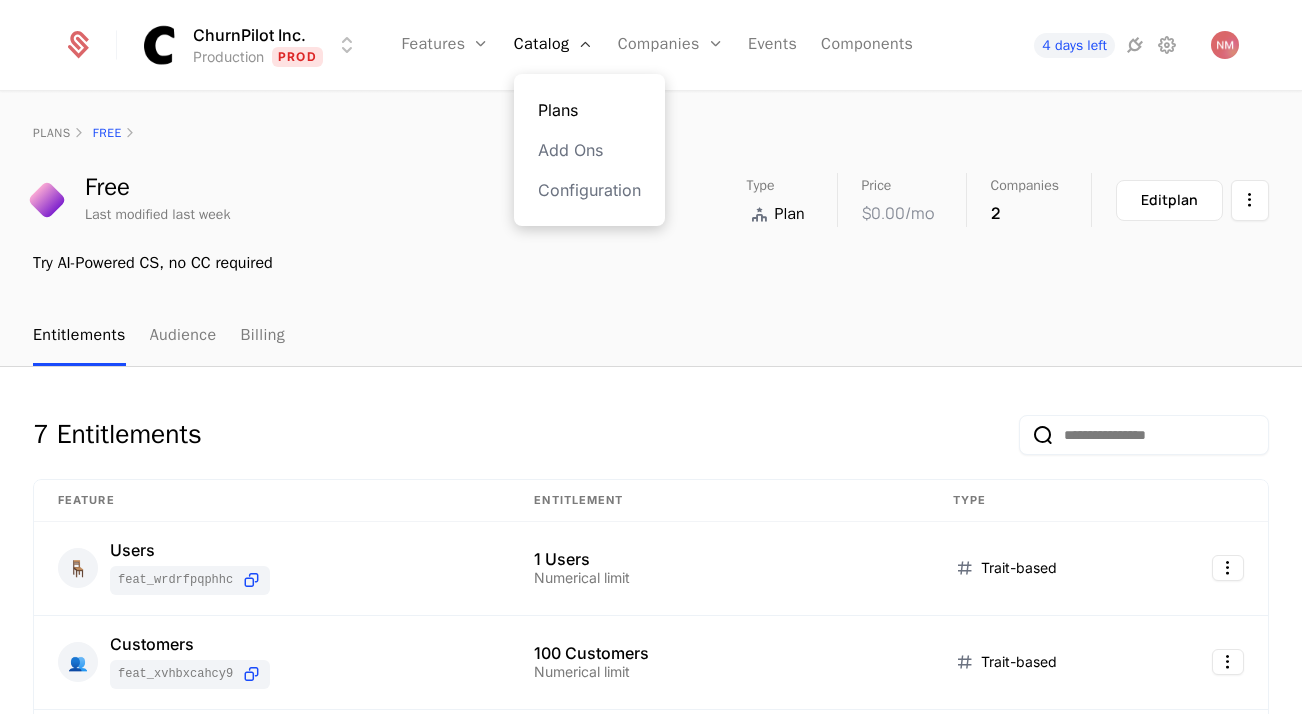 click on "Plans" at bounding box center (589, 110) 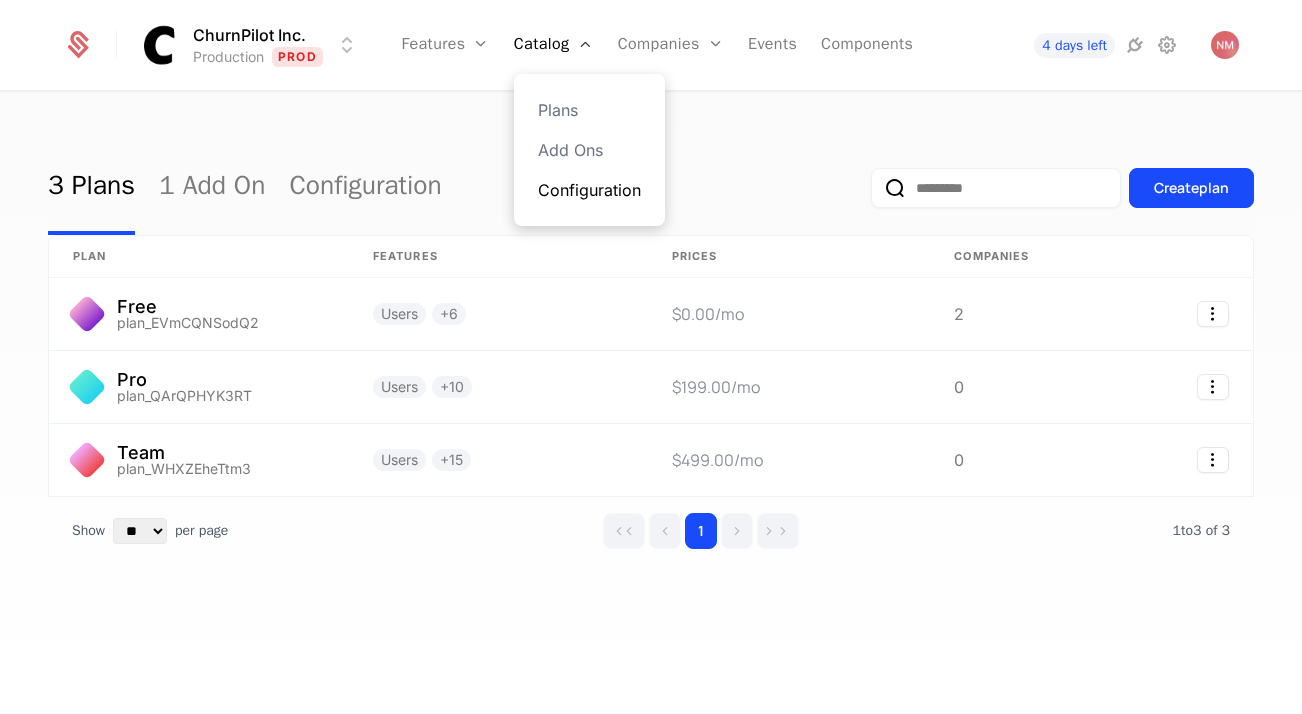 click on "Configuration" at bounding box center [589, 190] 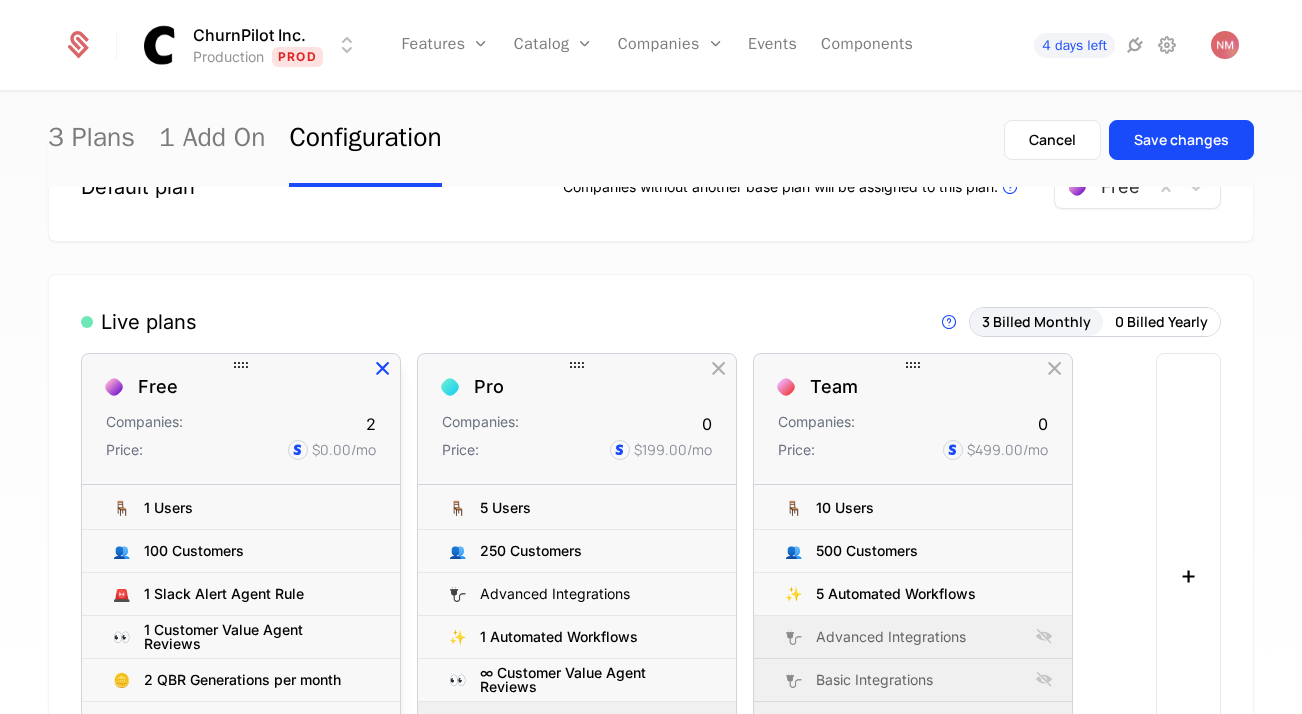 scroll, scrollTop: 73, scrollLeft: 0, axis: vertical 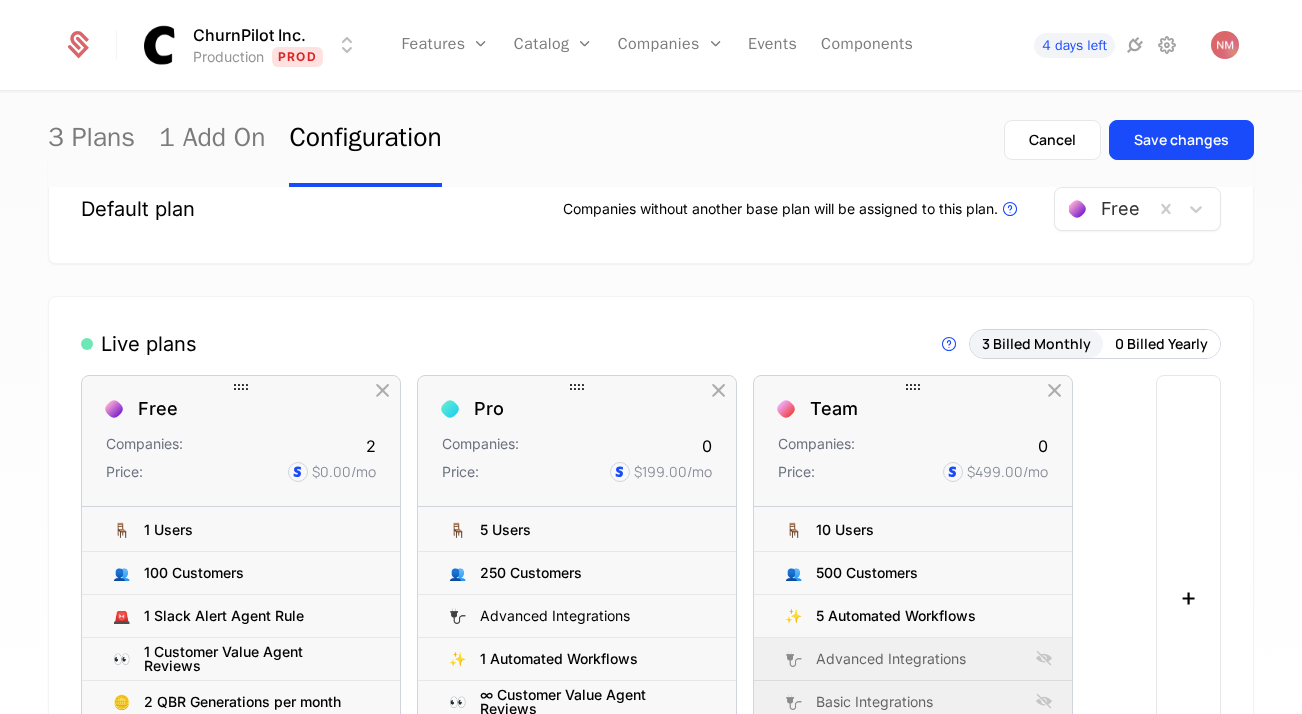 click at bounding box center [241, 387] 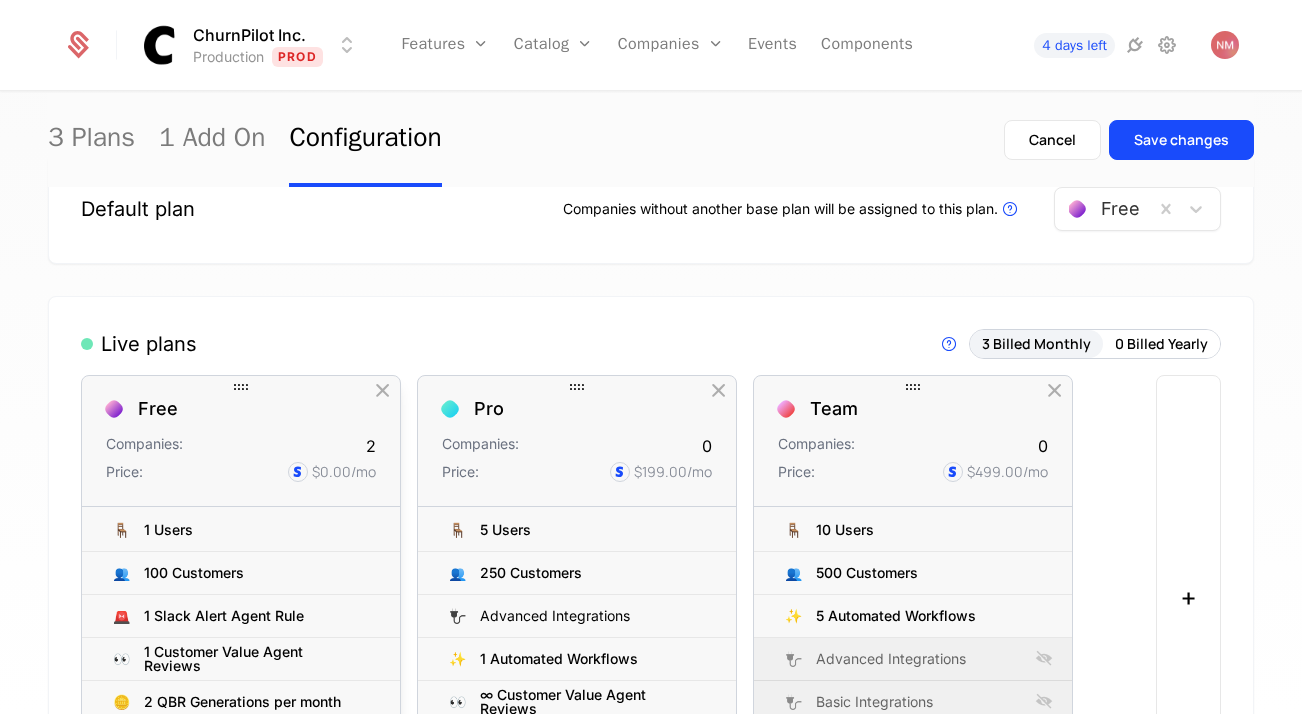 click on "Free Companies: 2 Price: $0.00 /mo" at bounding box center [241, 441] 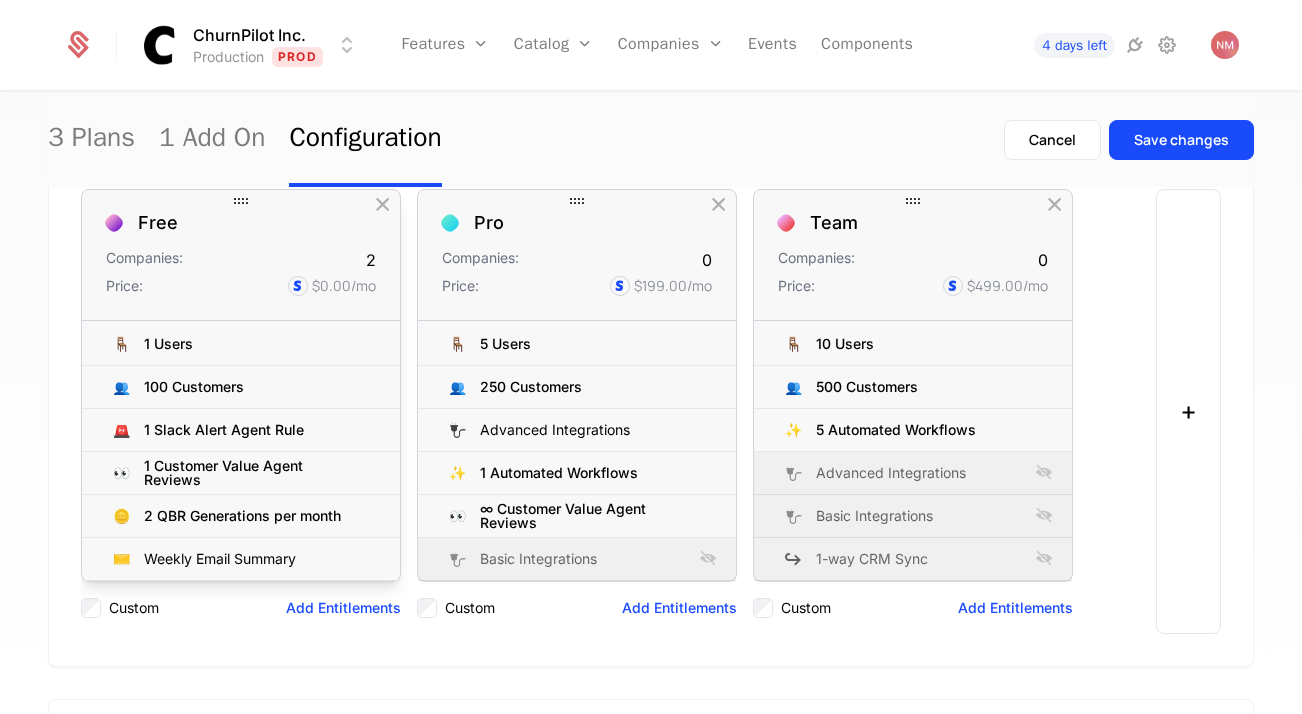 scroll, scrollTop: 265, scrollLeft: 0, axis: vertical 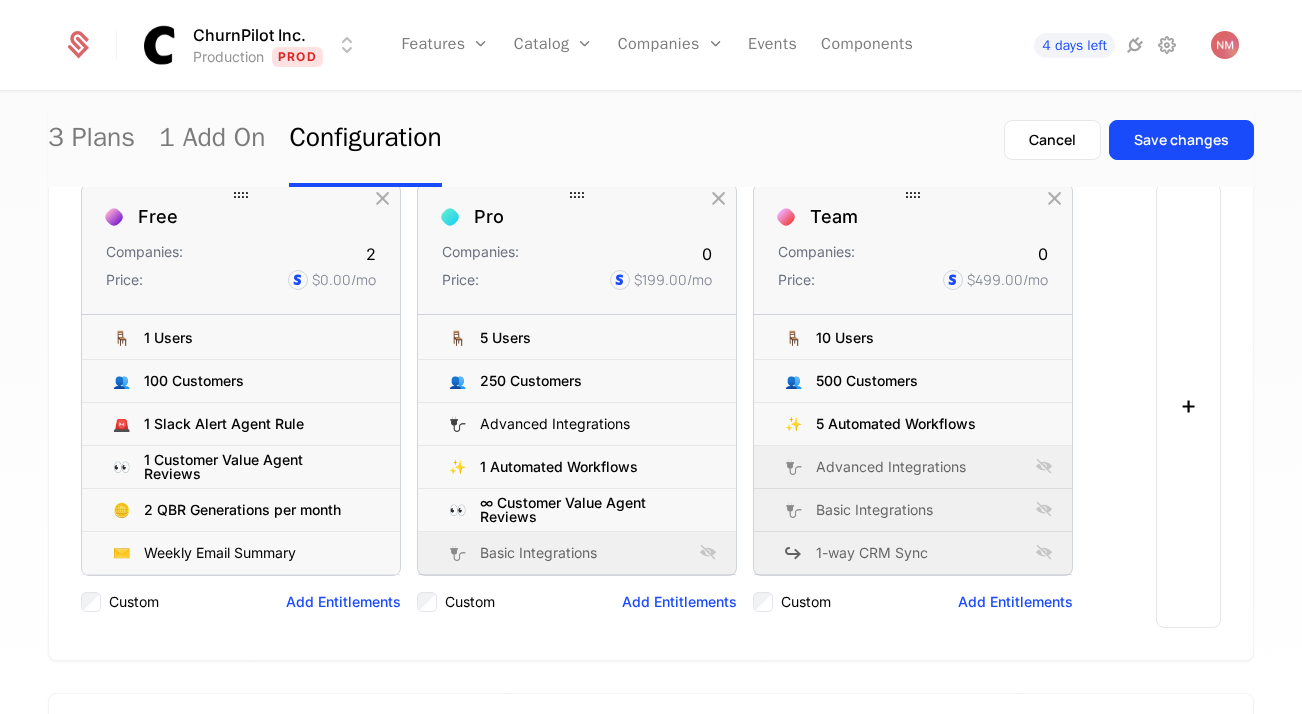 click on "Custom" at bounding box center (134, 602) 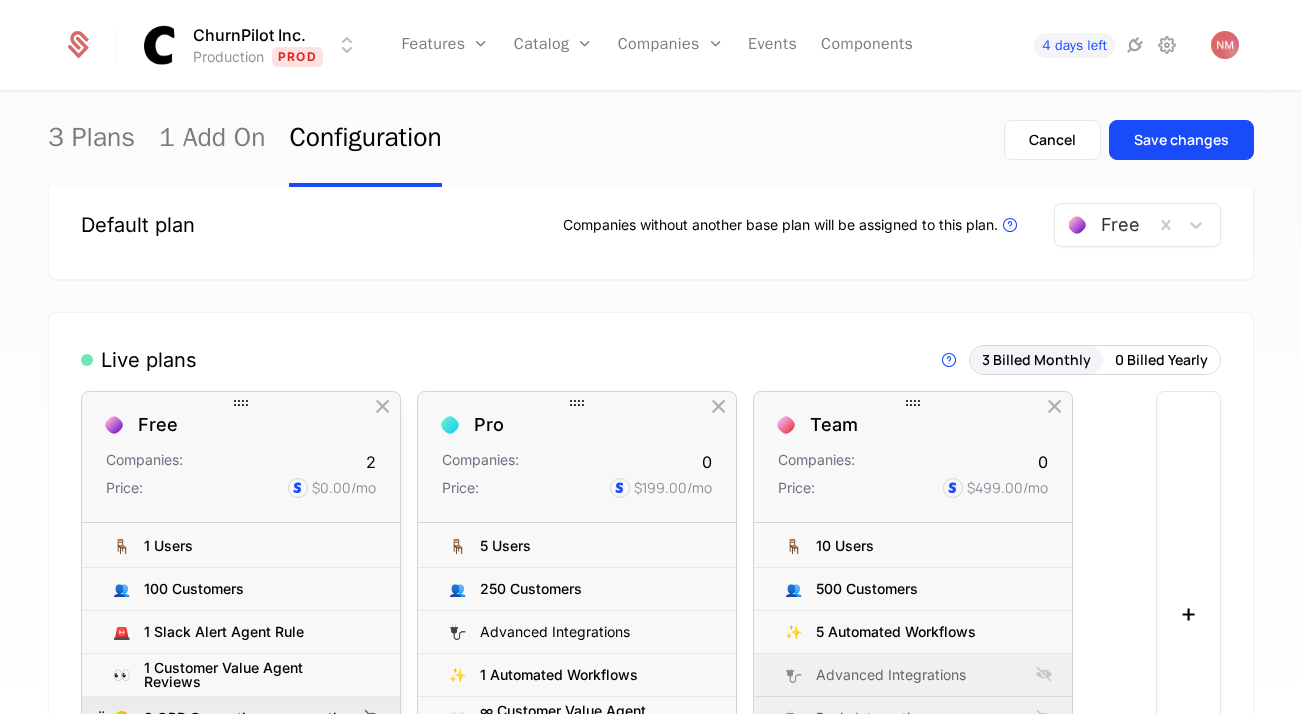 scroll, scrollTop: 0, scrollLeft: 0, axis: both 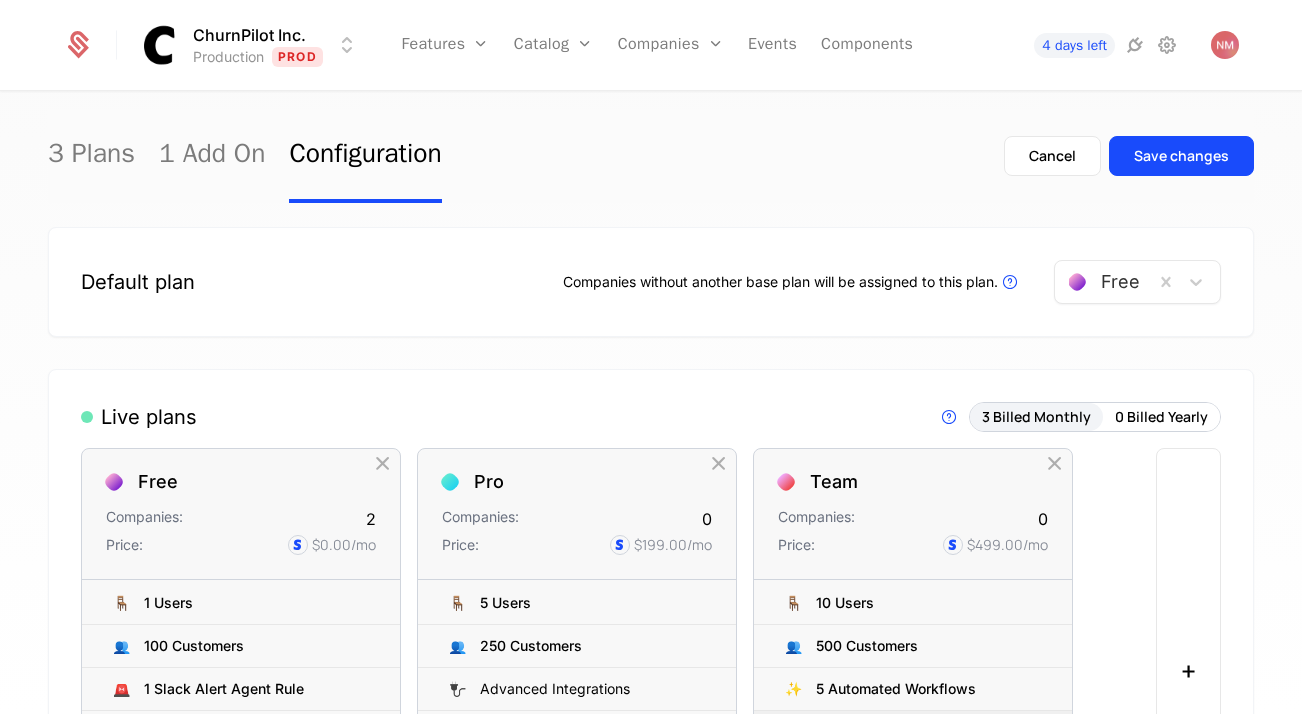 click on "Companies without another base plan will be assigned to this plan. Plans that are linked to paid billing products cannot be selected as the default plan" at bounding box center [792, 282] 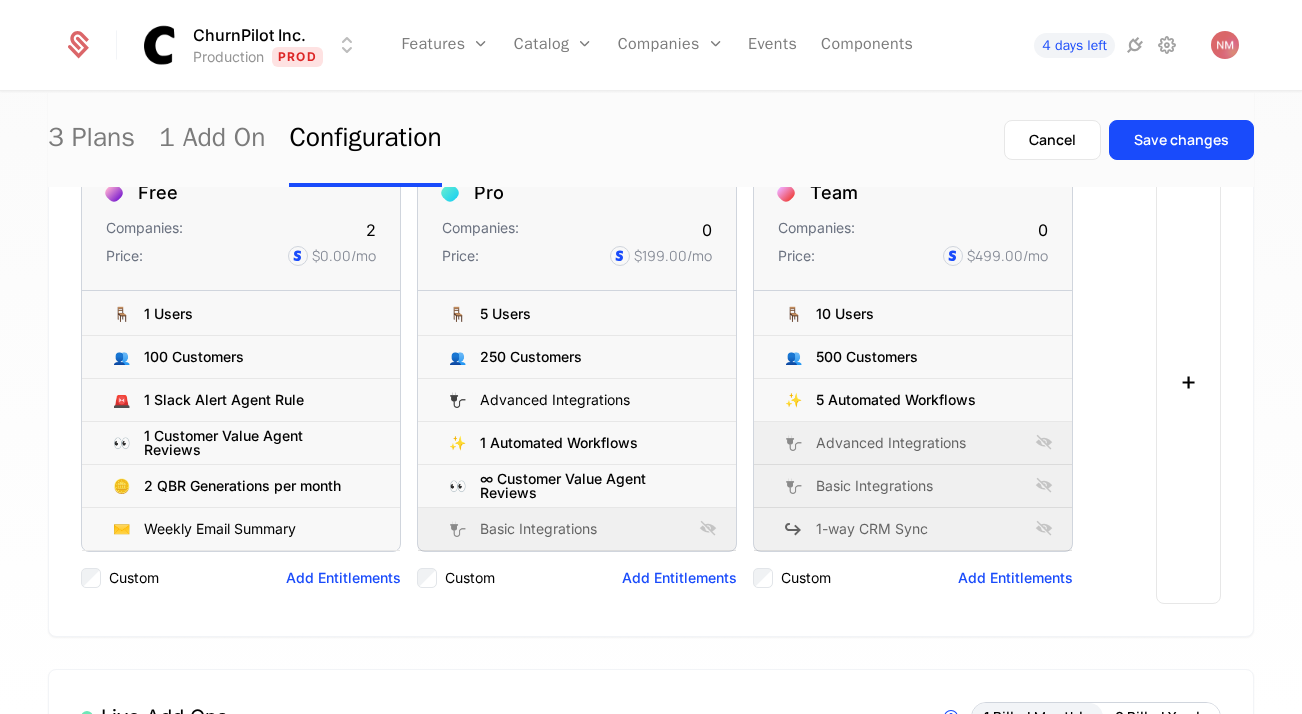 scroll, scrollTop: 365, scrollLeft: 0, axis: vertical 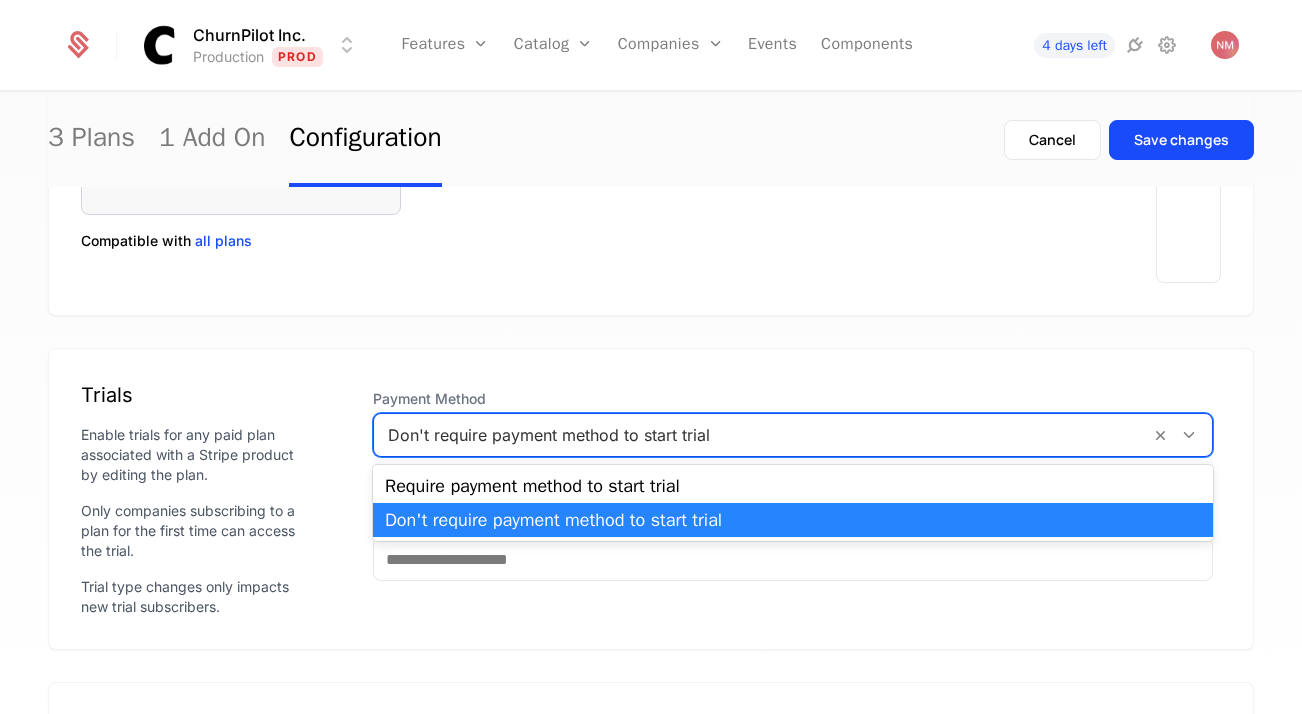 click at bounding box center [762, 435] 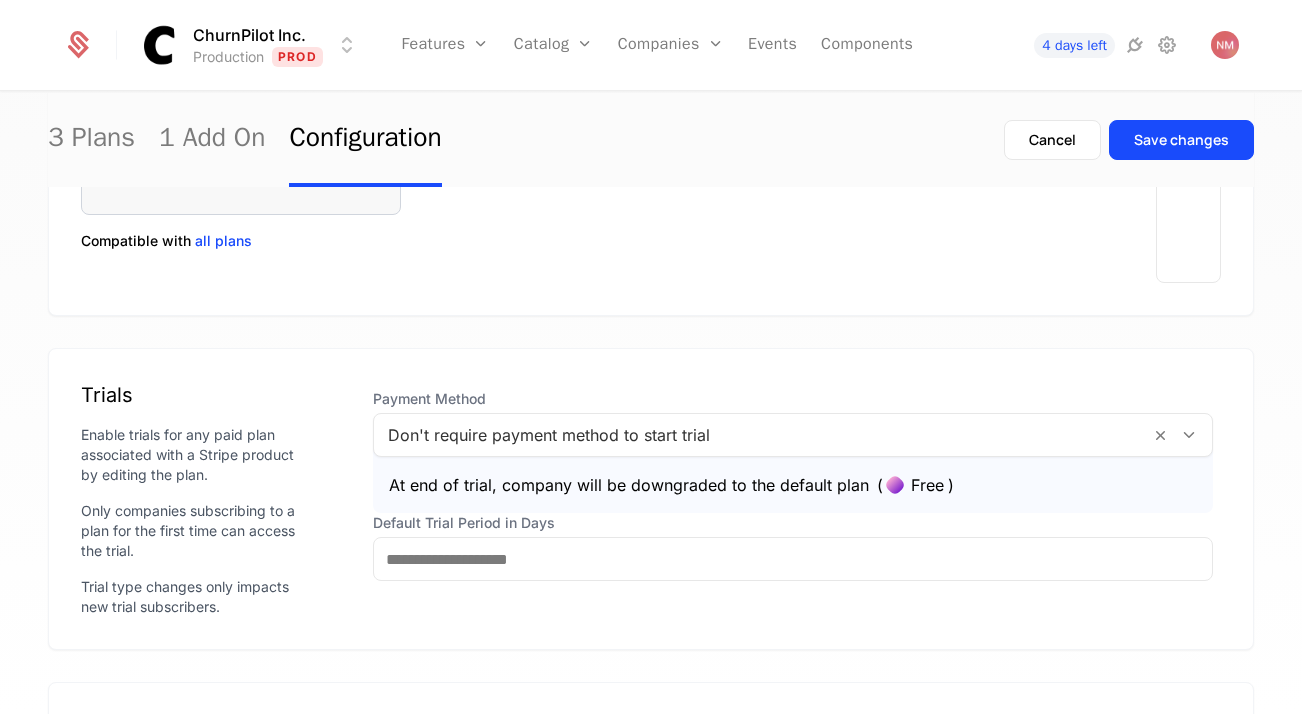 click on "Default plan Companies without another base plan will be assigned to this plan. Plans that are linked to paid billing products cannot be selected as the default plan Free Live plans Live Plans are visible in components and available for purchase. 3 Billed Monthly 0 Billed Yearly Free Companies: 2 Price: $0.00 /mo 🪑 1 Users 👥 100
Customers  🚨 1  Slack Alert Agent Rule 👀 1  Customer Value Agent Reviews 🪙 2
QBR Generations per month ✉️ Weekly Email Summary 🔌 Basic Integrations
To pick up a draggable item, press the space bar.
While dragging, use the arrow keys to move the item.
Press space again to drop the item in its new position, or press escape to cancel.
Old List: 🪑 1 Users 👥 100
Customers  🚨 1  Slack Alert Agent Rule 👀 1  Customer Value Agent Reviews 🪙 2
QBR Generations per month ✉️ Weekly Email Summary 🔌 Basic Integrations Custom Add Entitlements Pro Companies: 0 Price: $199.00 /mo 🪑 5
Users  👥 🔌 ✨ 0" at bounding box center (651, 128) 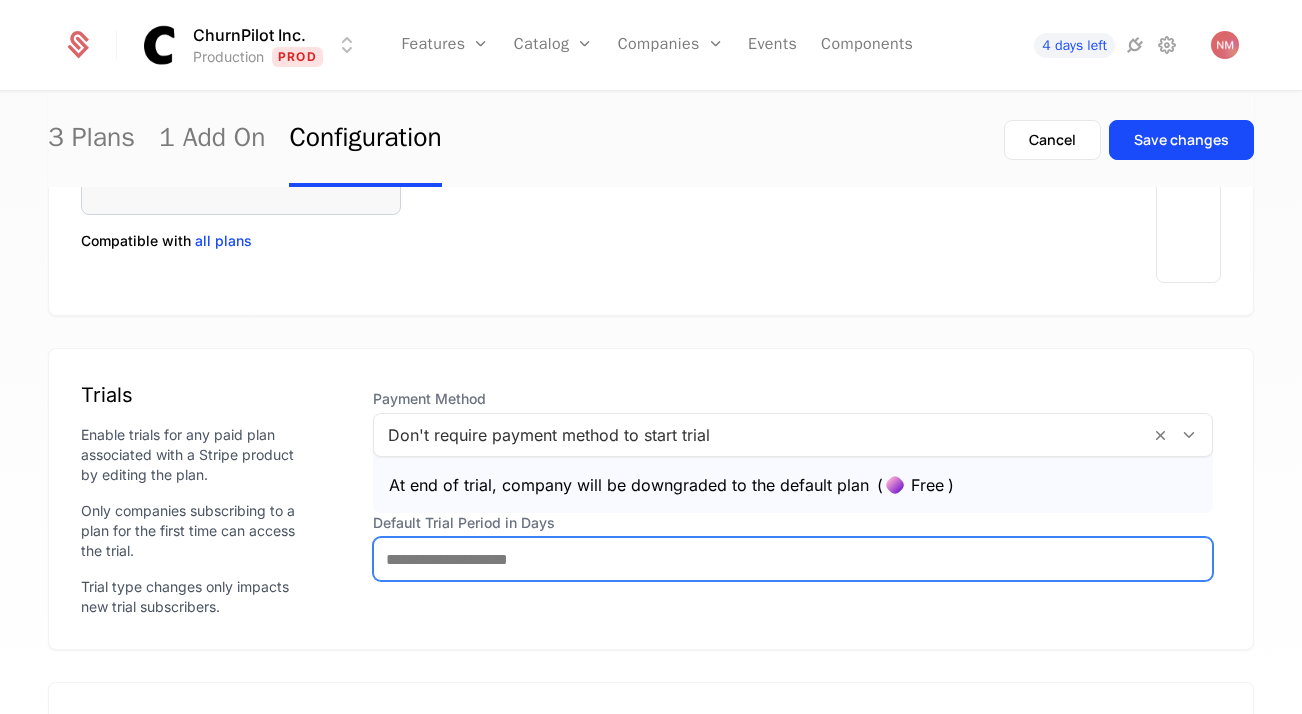 click on "Default Trial Period in Days" at bounding box center [793, 559] 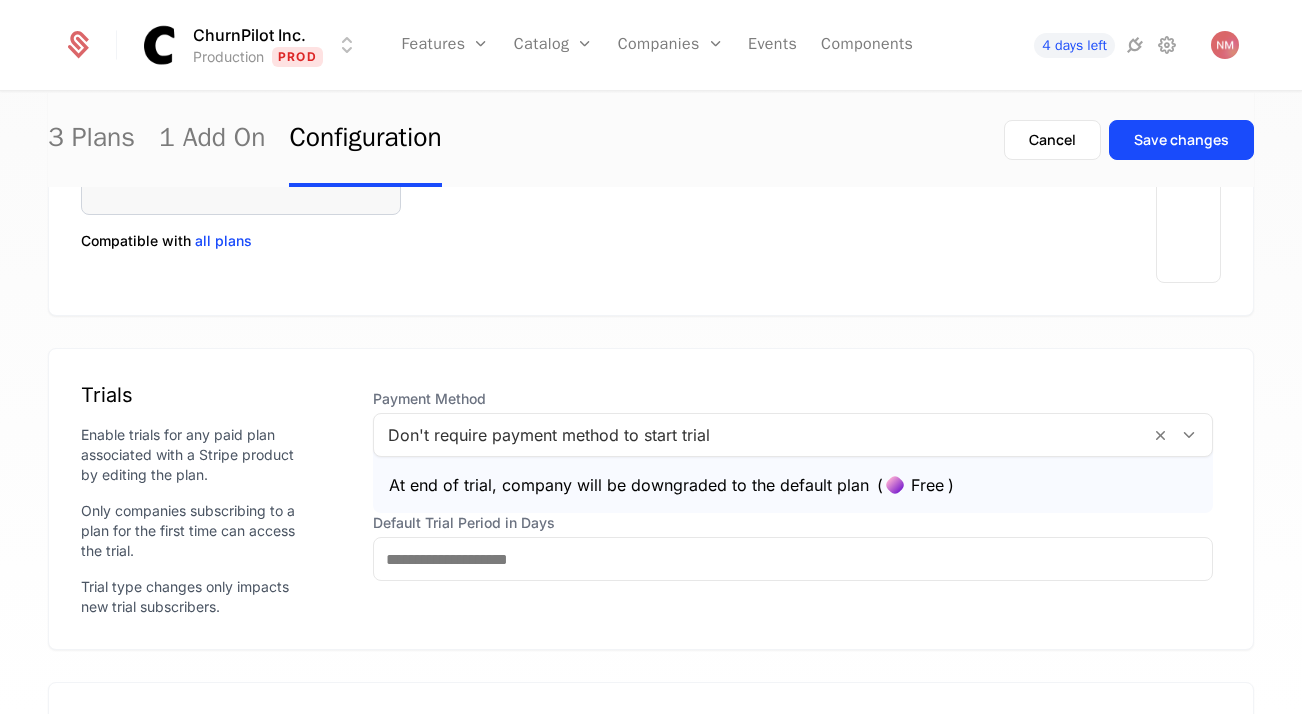 click on "AI-Recommended Playbooks Companies: 0 Price: $150.00 /mo 📕 AI-Recommended Playbooks
To pick up a draggable item, press the space bar.
While dragging, use the arrow keys to move the item.
Press space again to drop the item in its new position, or press escape to cancel.
Old List: 📕 AI-Recommended Playbooks Compatible with  all plans" at bounding box center [618, 52] 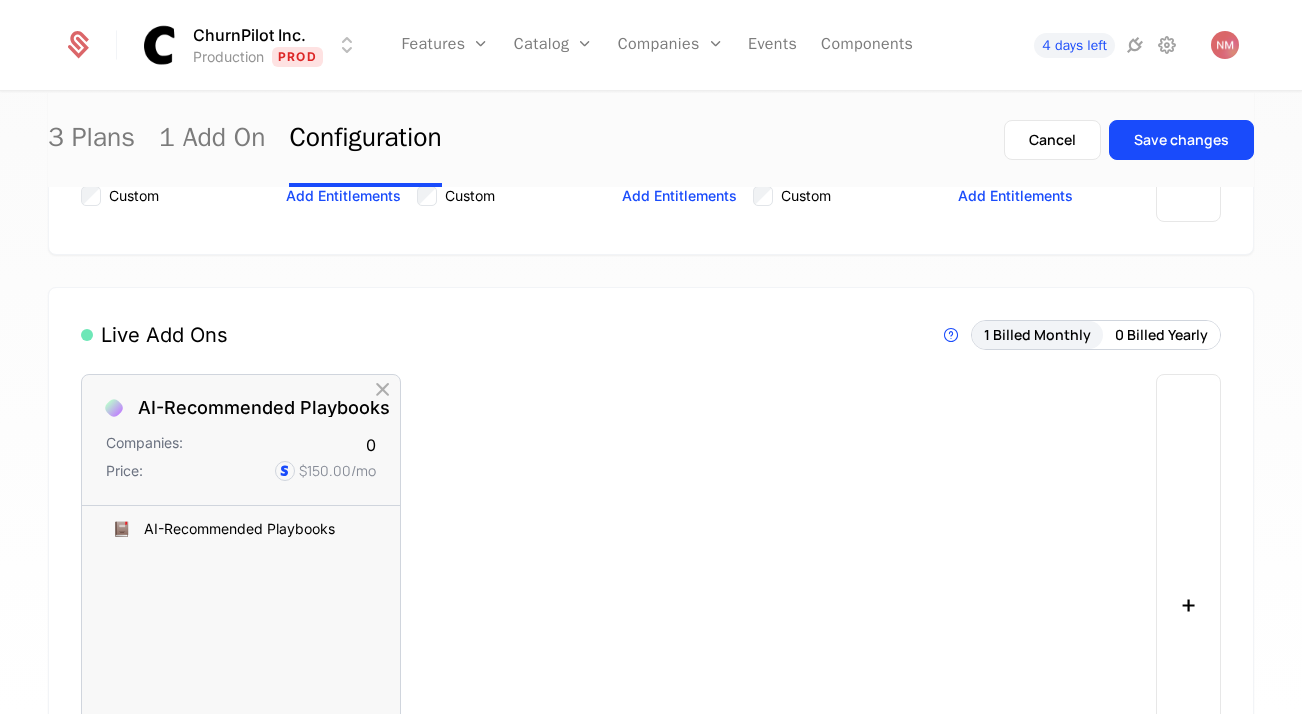scroll, scrollTop: 372, scrollLeft: 0, axis: vertical 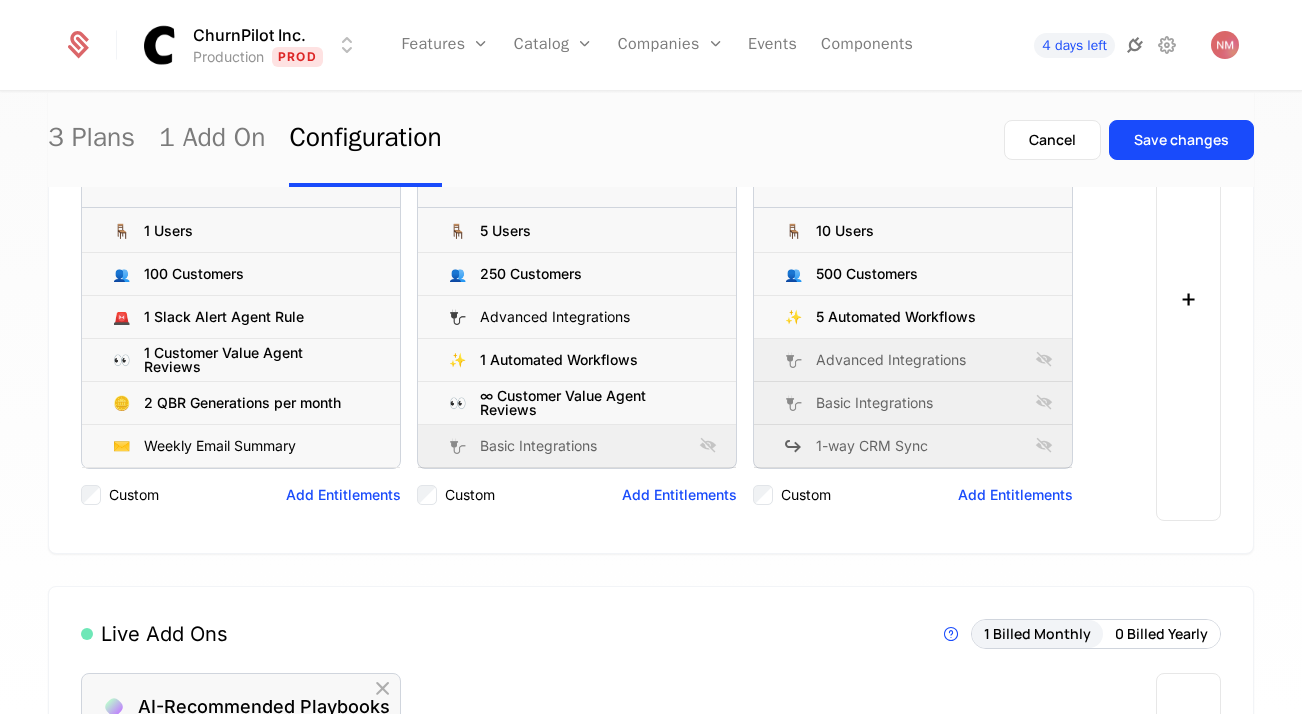 click at bounding box center (1135, 45) 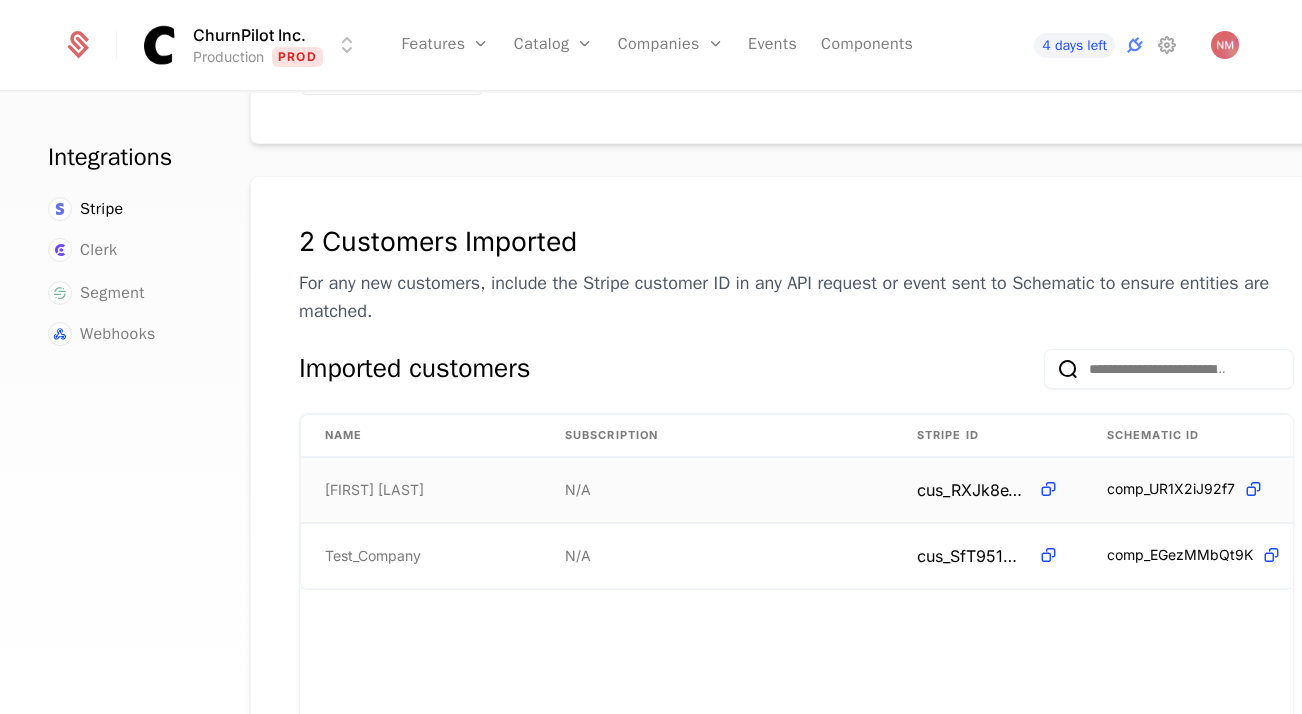 scroll, scrollTop: 261, scrollLeft: 14, axis: both 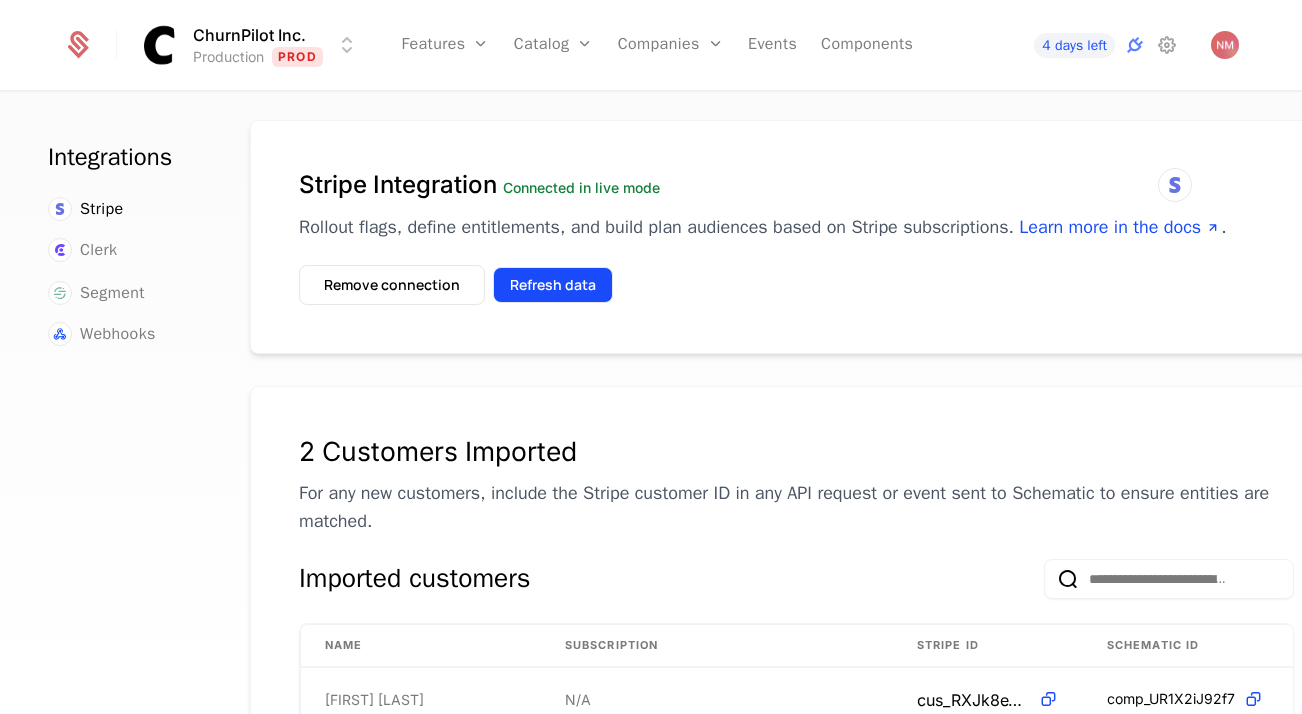 click on "Refresh data" at bounding box center (553, 285) 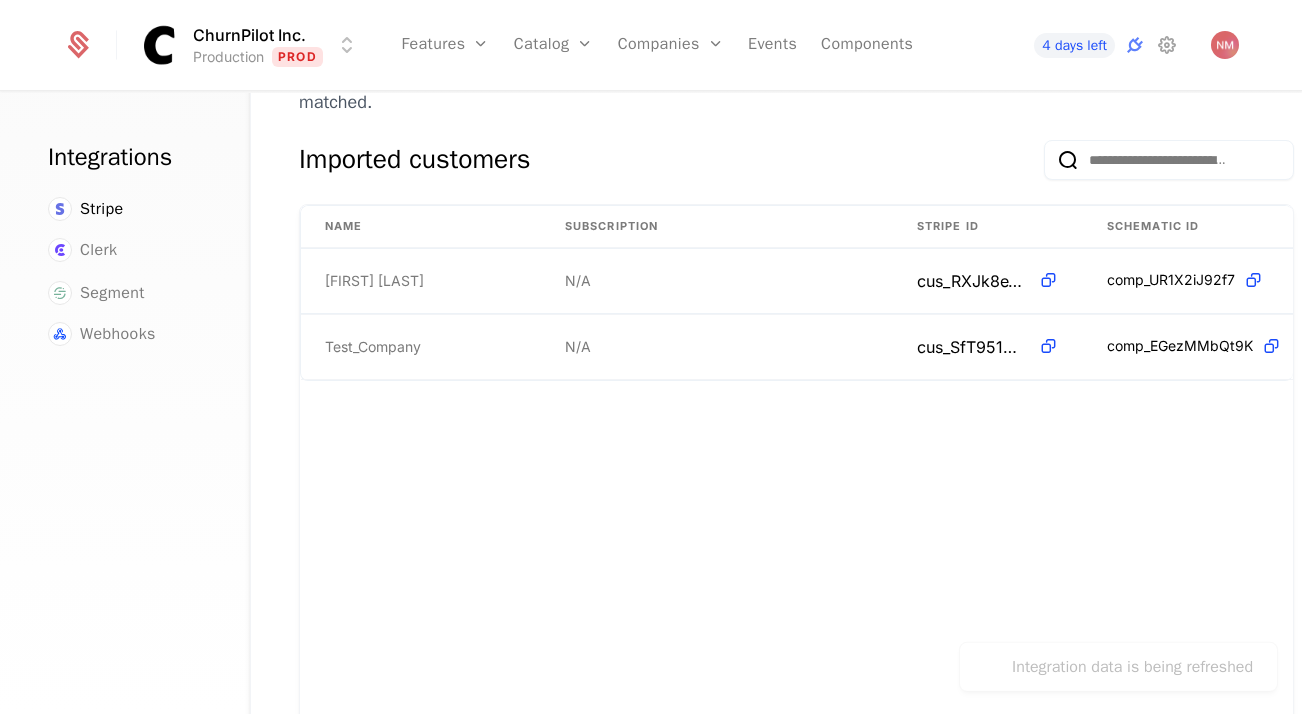 scroll, scrollTop: 463, scrollLeft: 14, axis: both 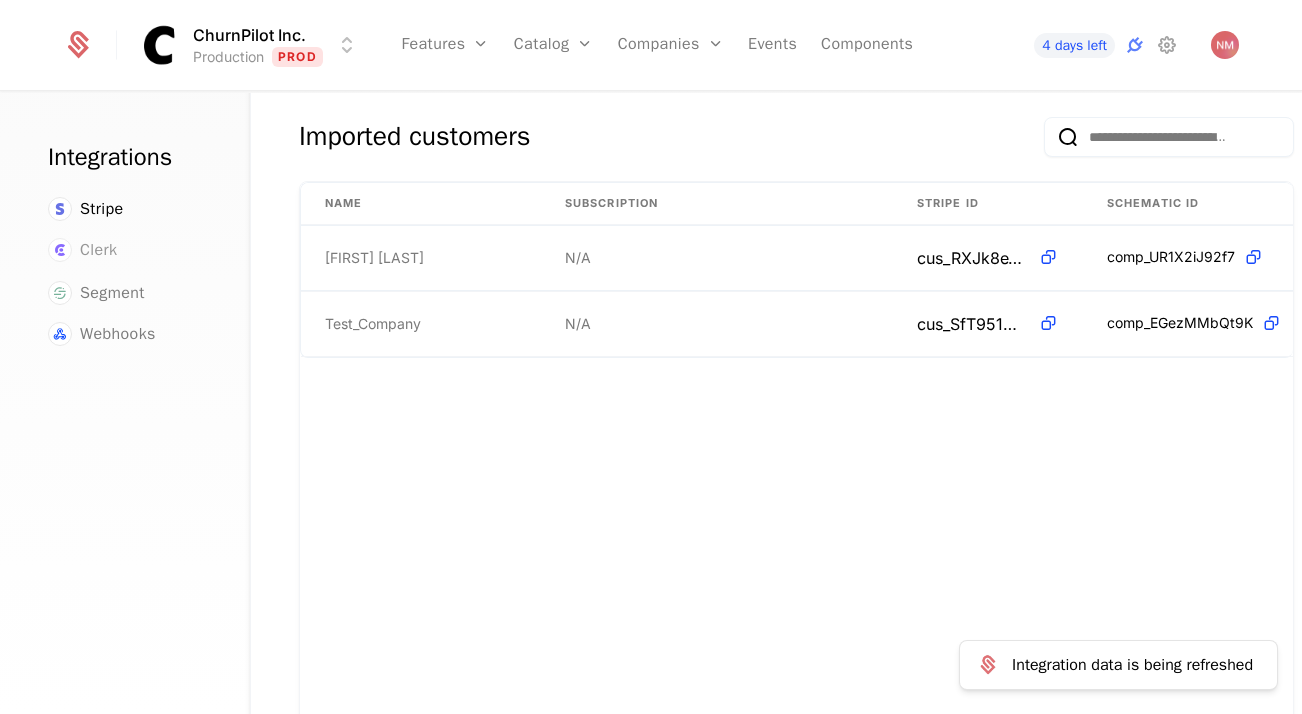 click on "Clerk" at bounding box center [98, 250] 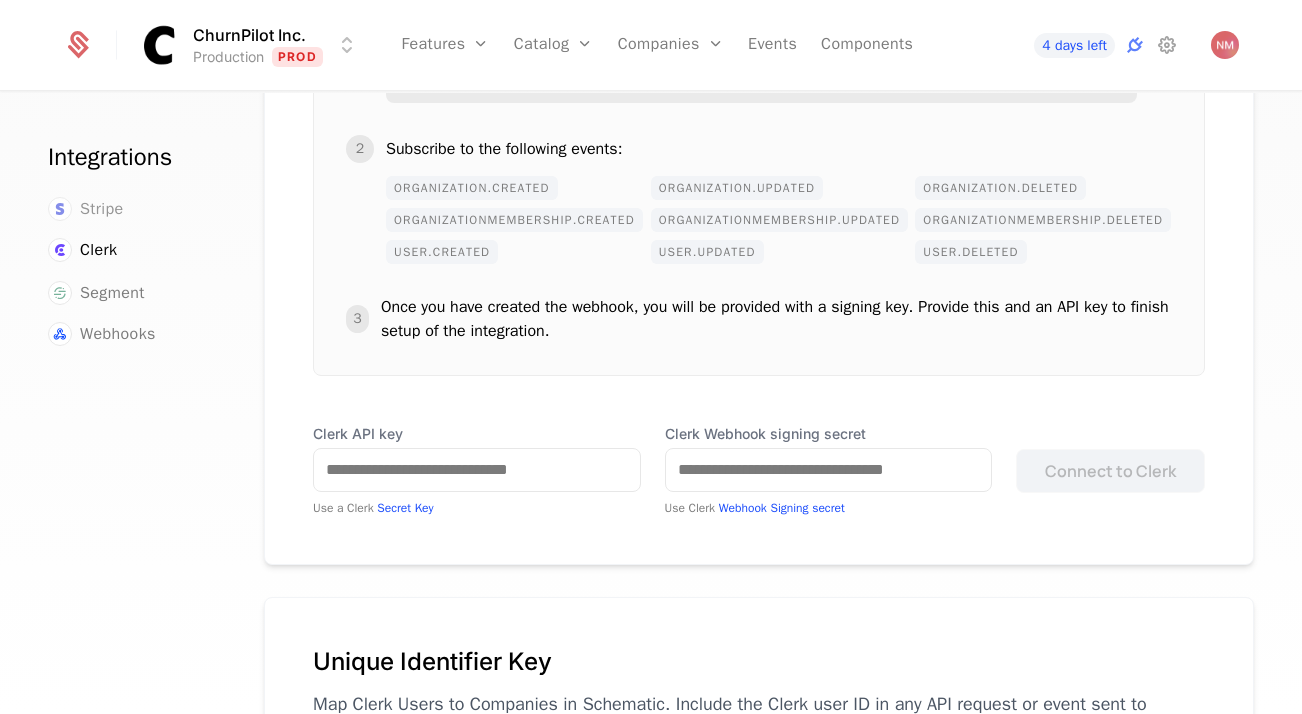 click on "Stripe" at bounding box center [102, 209] 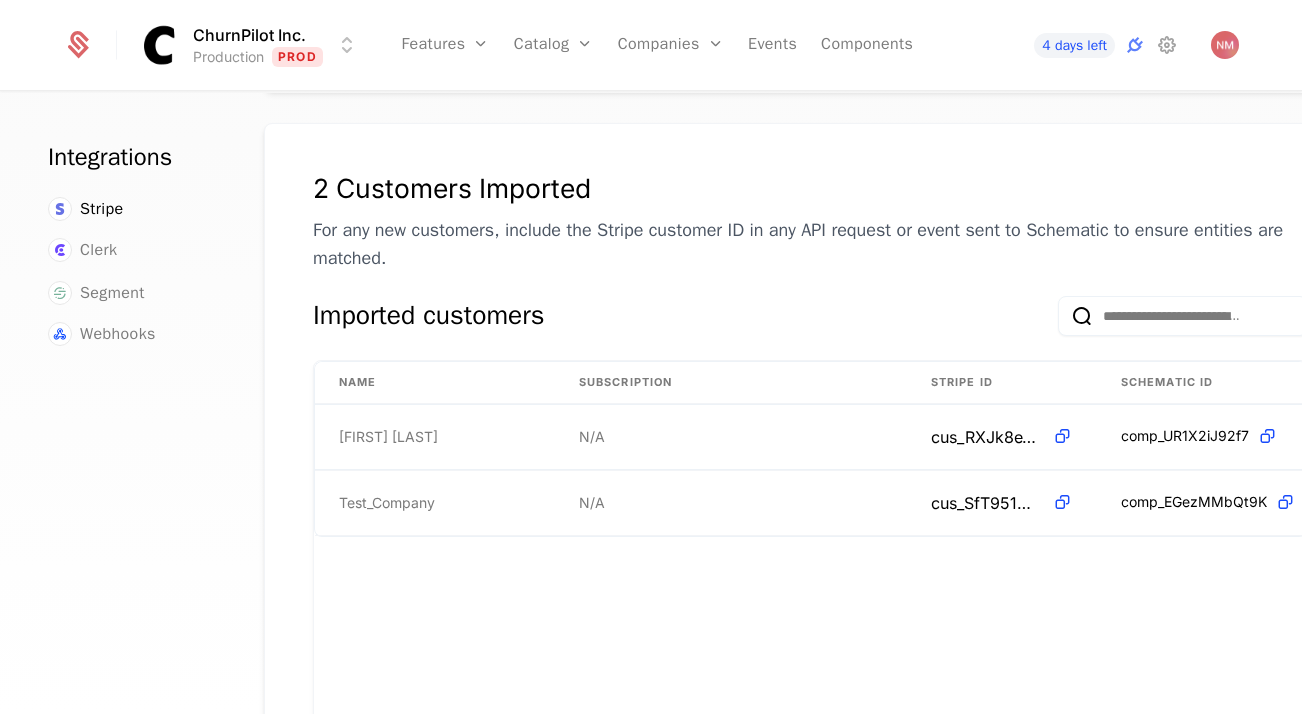 scroll, scrollTop: 266, scrollLeft: 0, axis: vertical 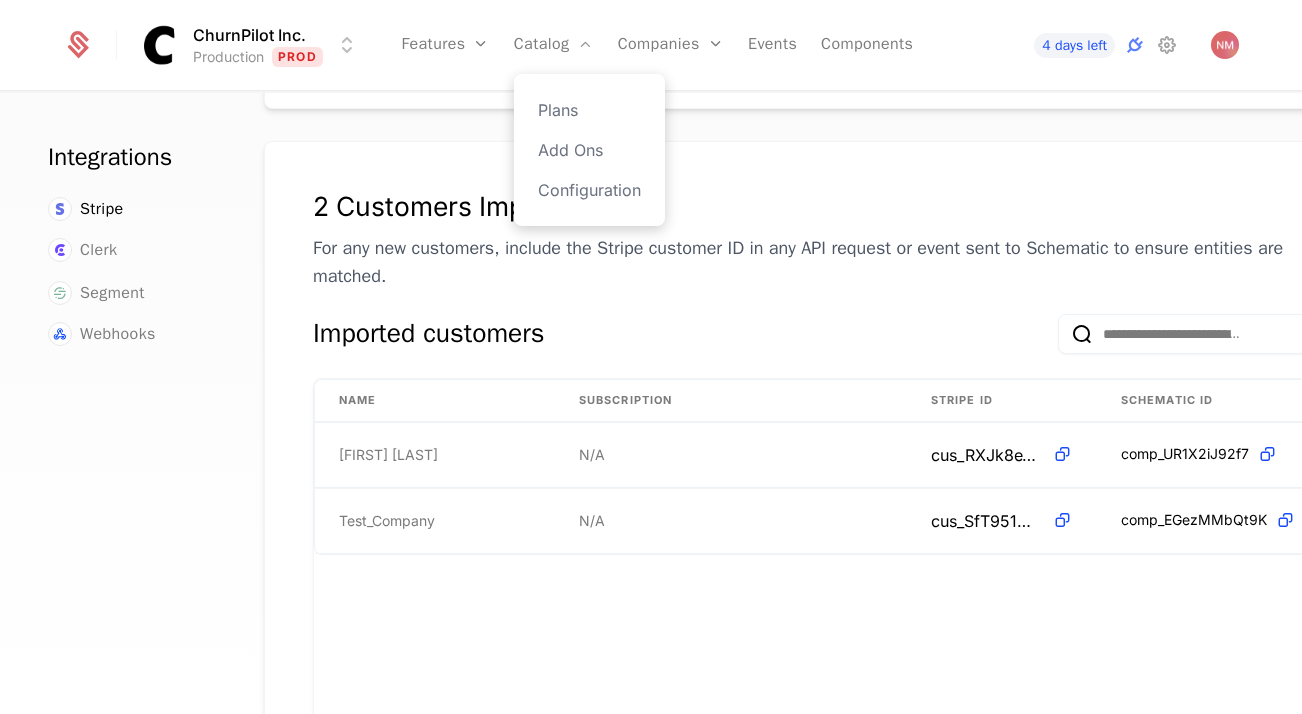 click on "Plans Add Ons Configuration" at bounding box center [589, 150] 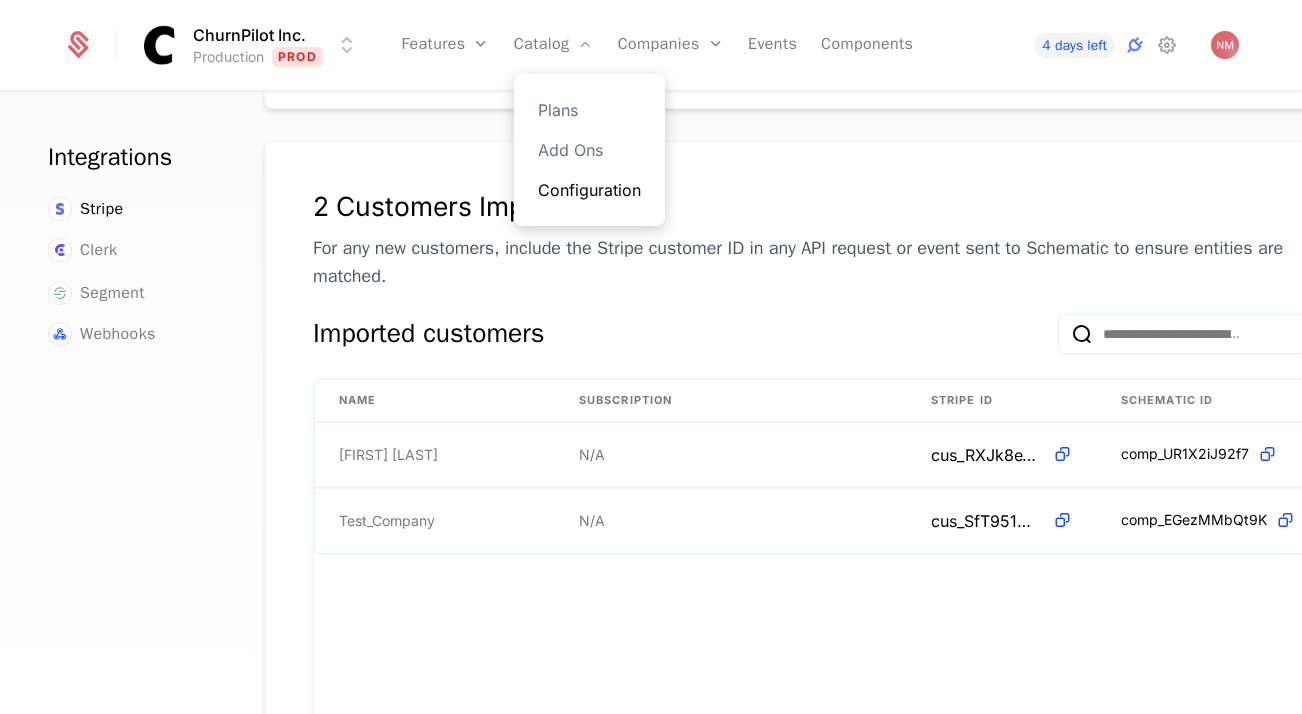 click on "Configuration" at bounding box center [589, 190] 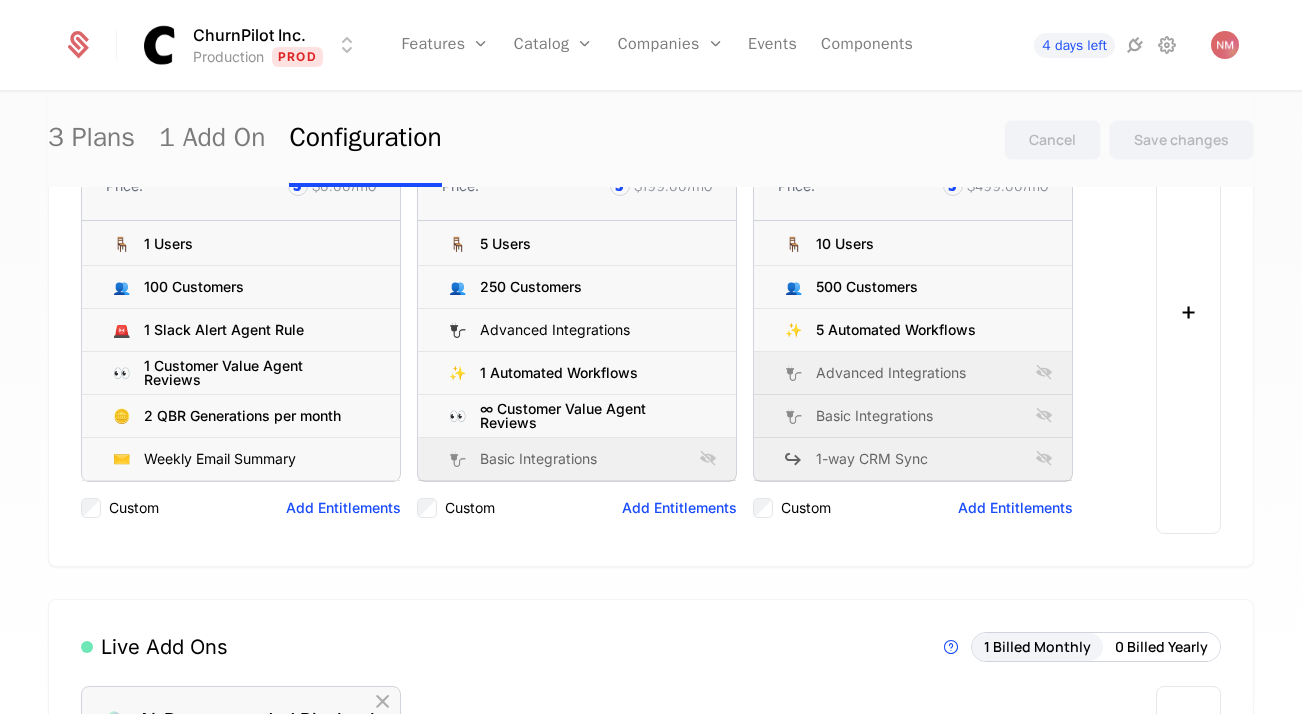 scroll, scrollTop: 380, scrollLeft: 0, axis: vertical 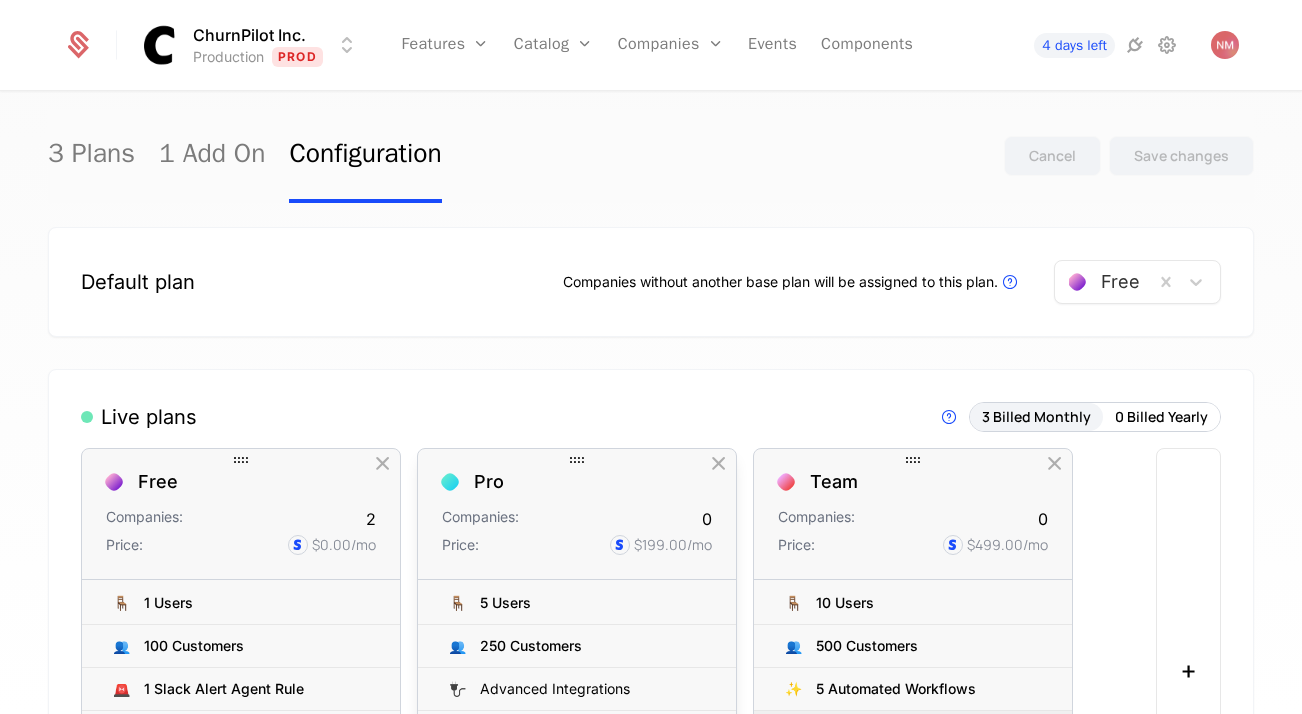 click on "Pro" at bounding box center (577, 482) 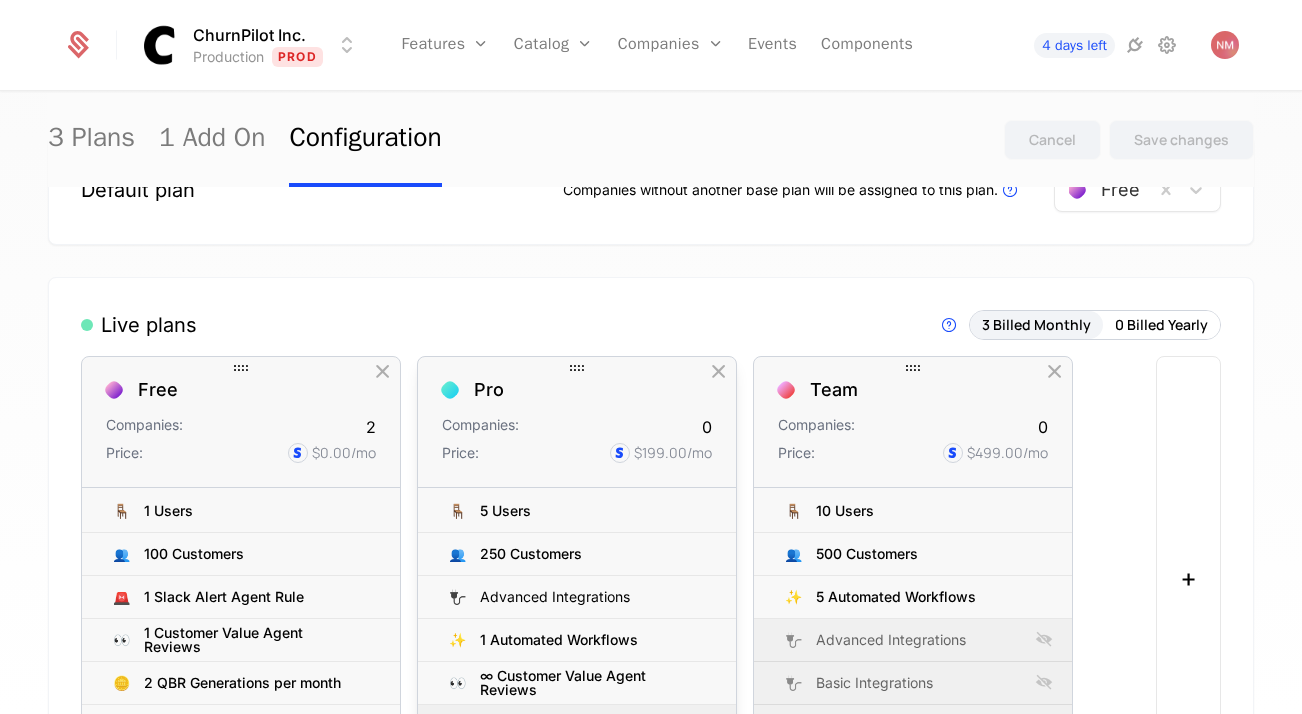 scroll, scrollTop: 137, scrollLeft: 0, axis: vertical 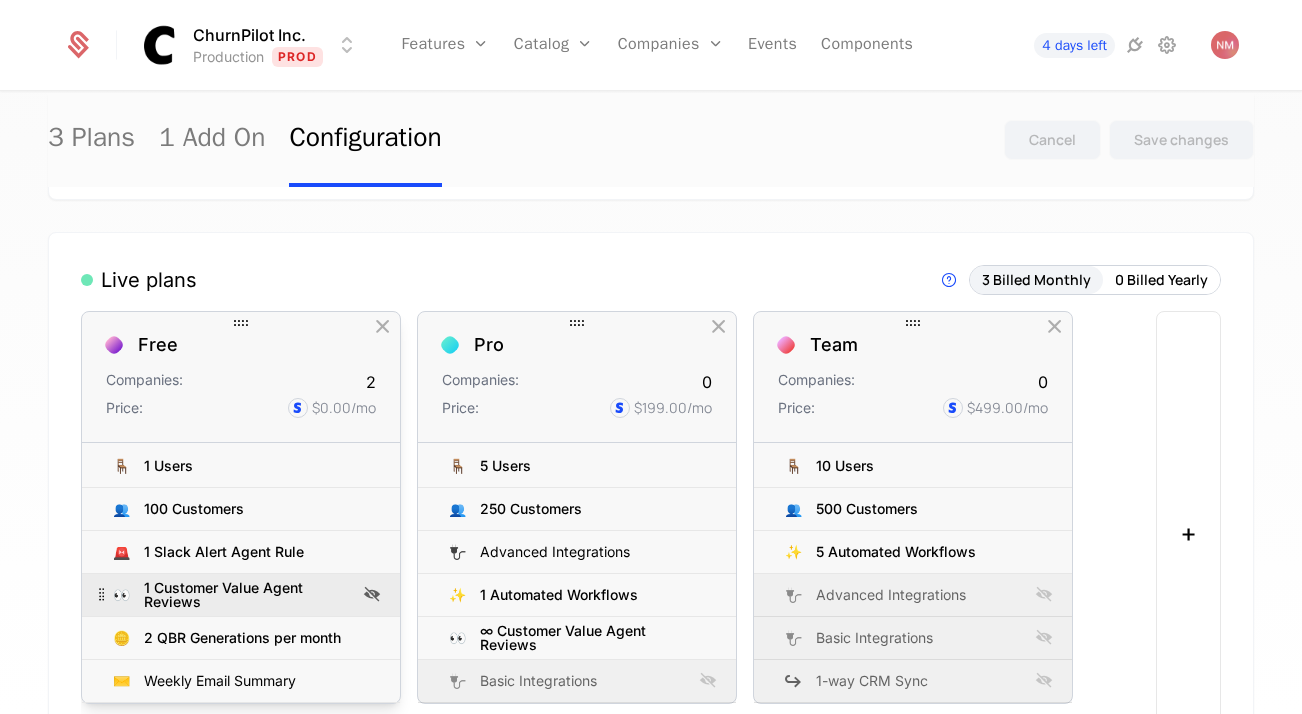 click on "1  Customer Value Agent Reviews" at bounding box center (248, 595) 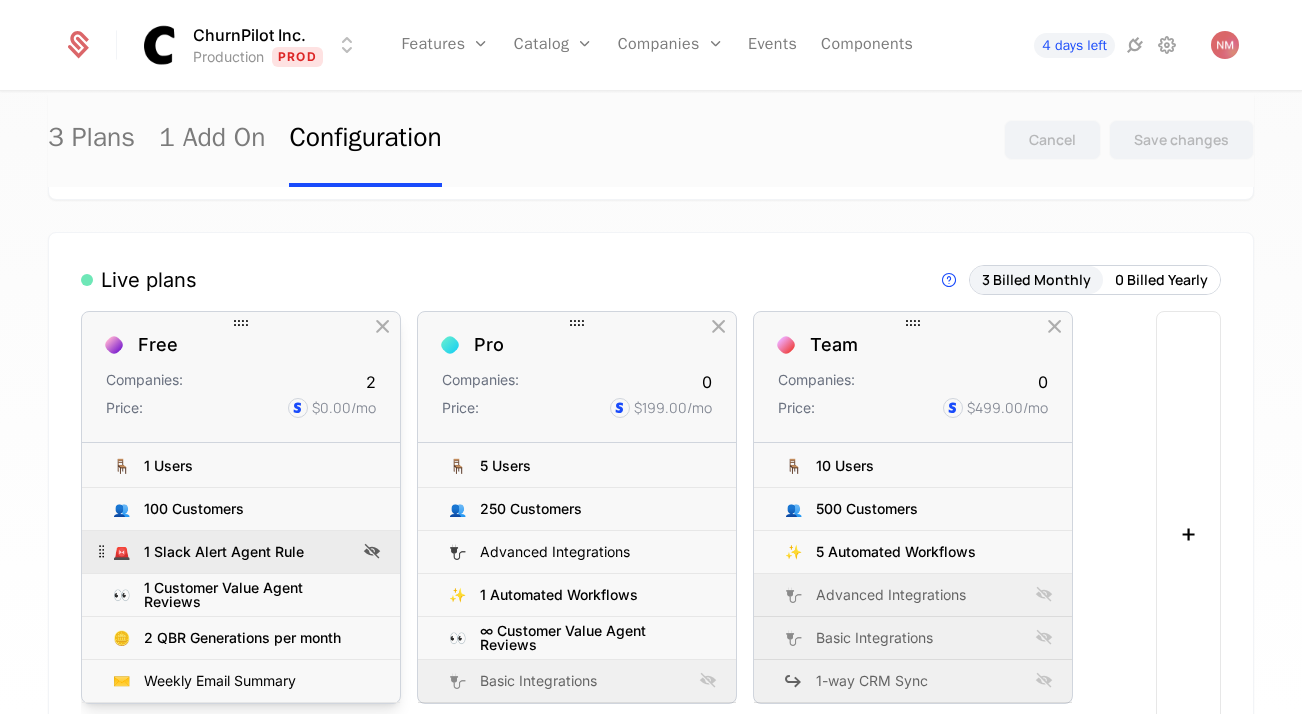click on "🚨 1  Slack Alert Agent Rule" at bounding box center [241, 552] 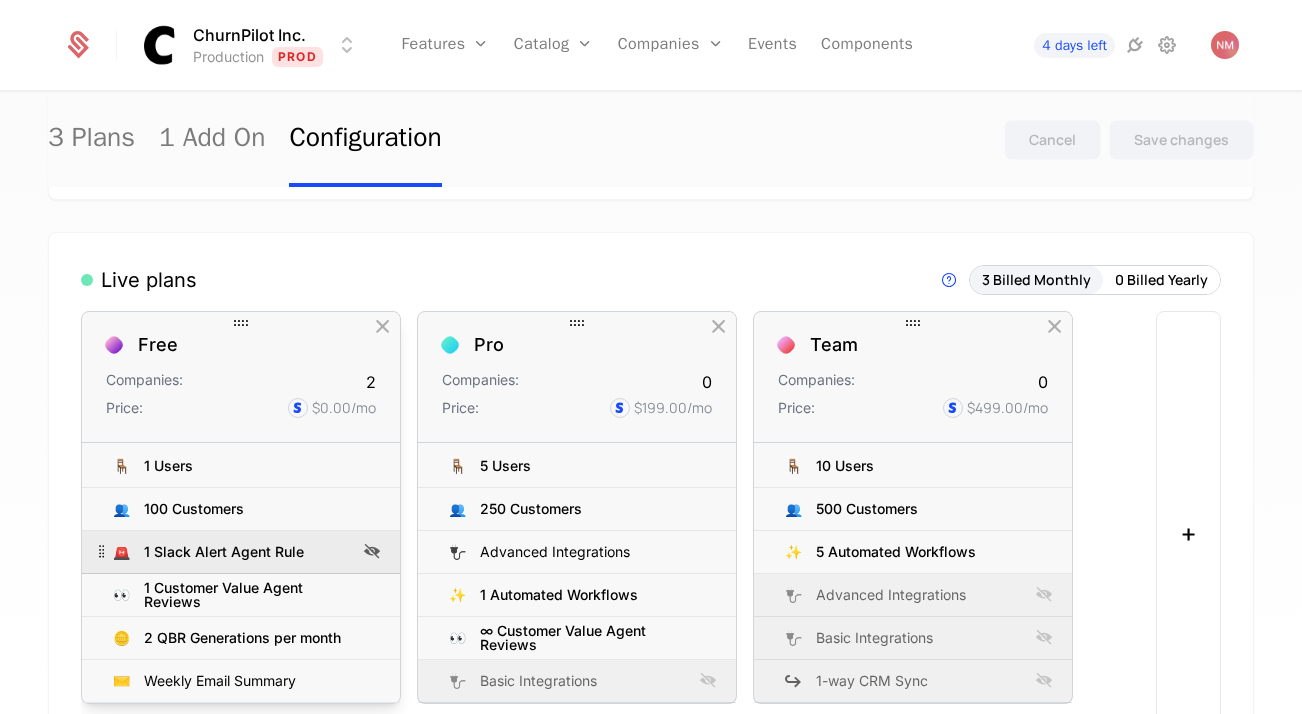 click at bounding box center (372, 551) 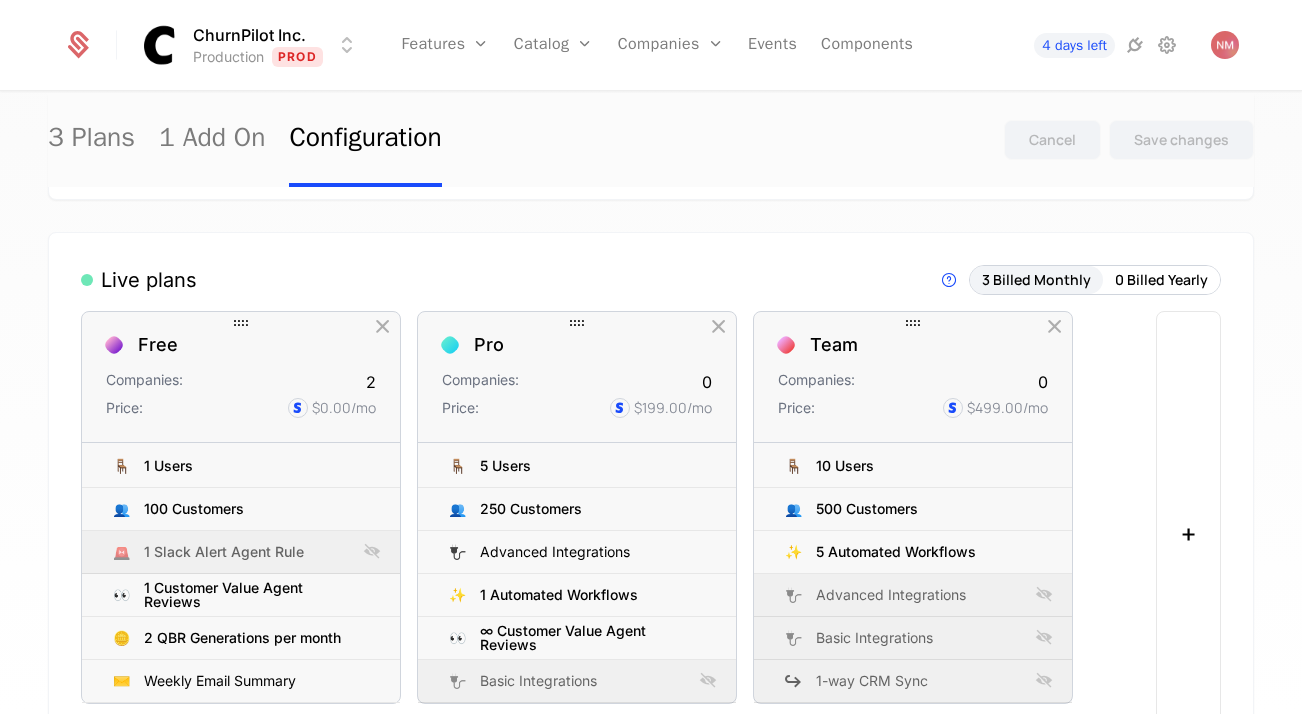click at bounding box center [241, 323] 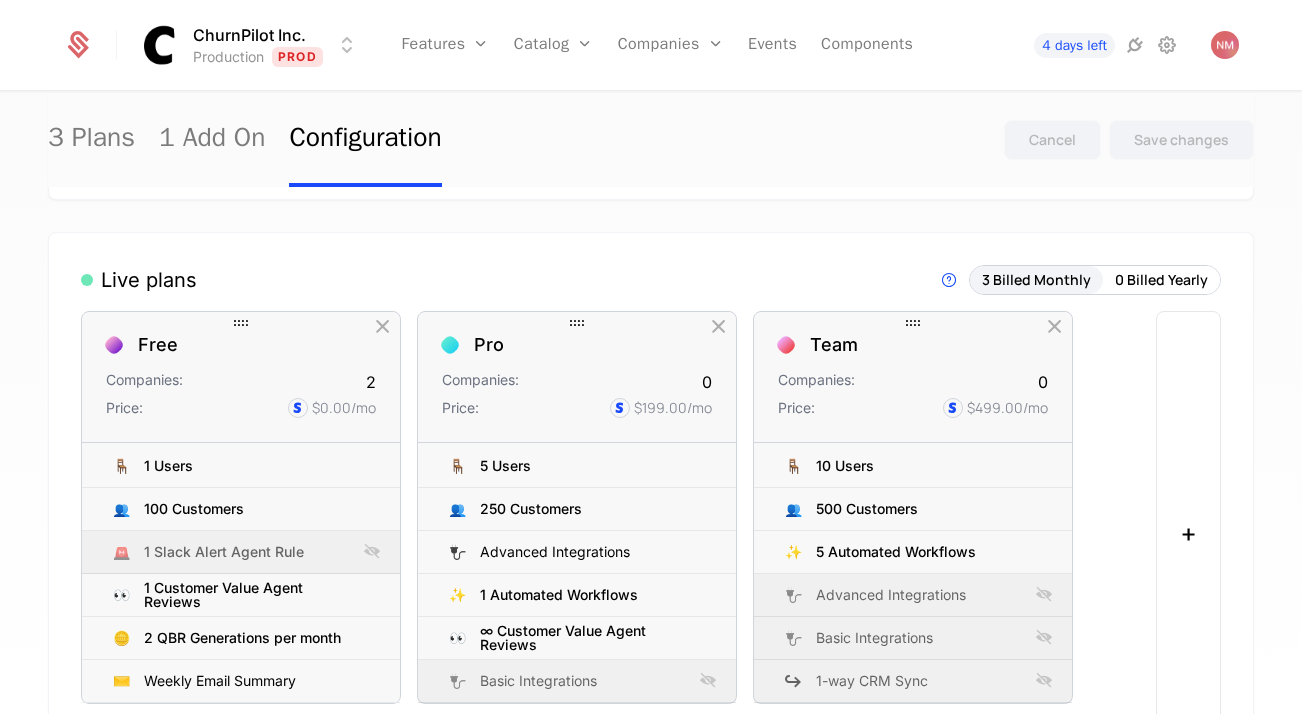 drag, startPoint x: 234, startPoint y: 315, endPoint x: 217, endPoint y: 319, distance: 17.464249 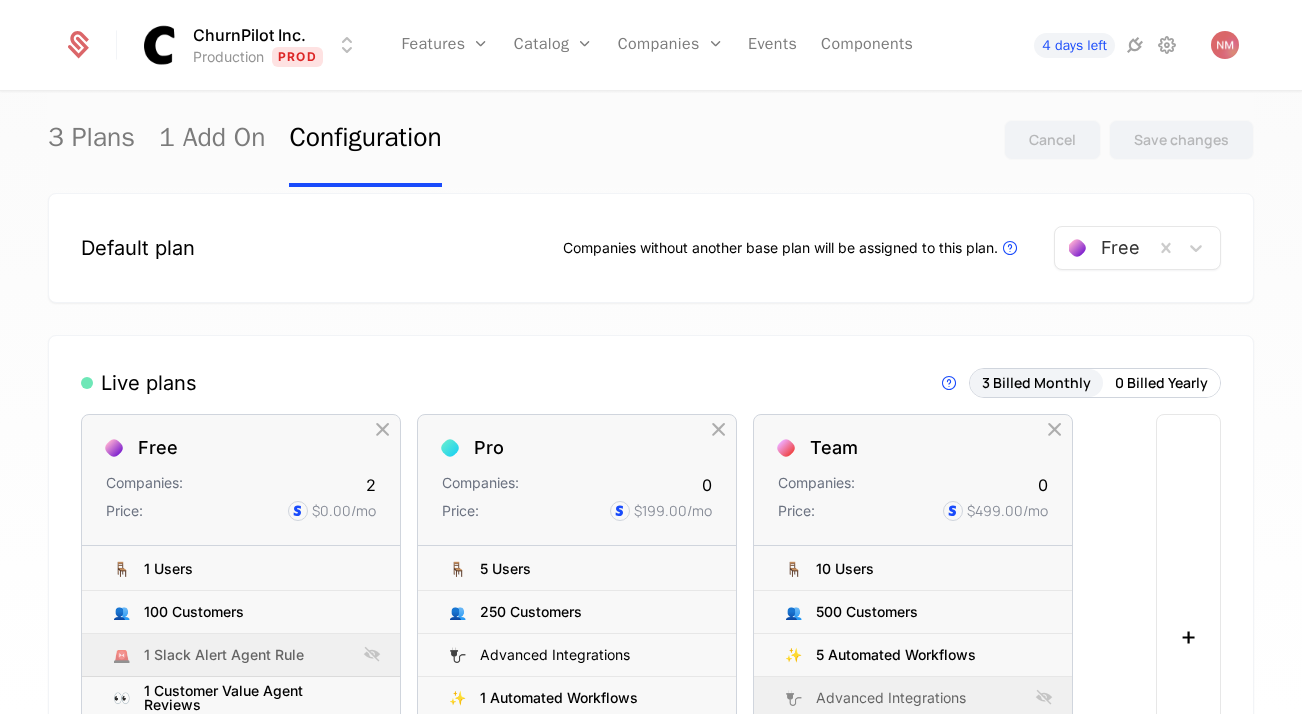 scroll, scrollTop: 11, scrollLeft: 0, axis: vertical 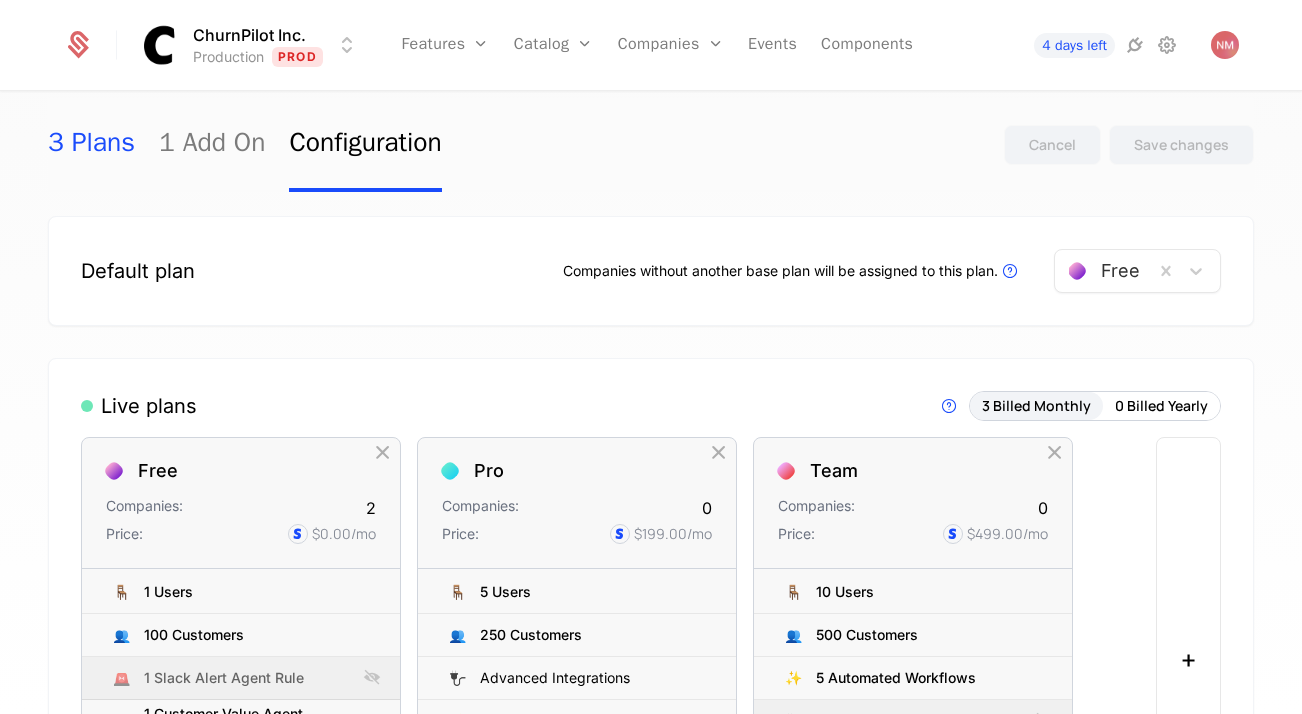 click on "3 Plans" at bounding box center (91, 145) 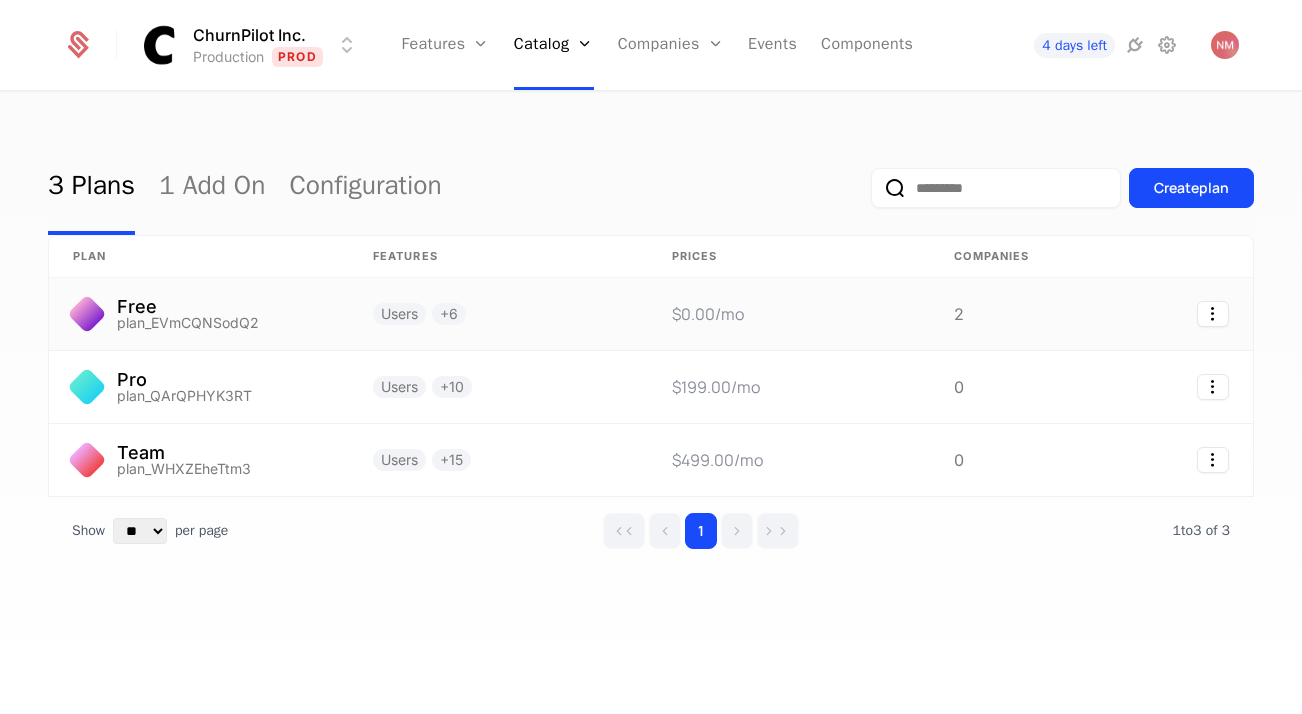 click on "plan_EVmCQNSodQ2" at bounding box center (188, 323) 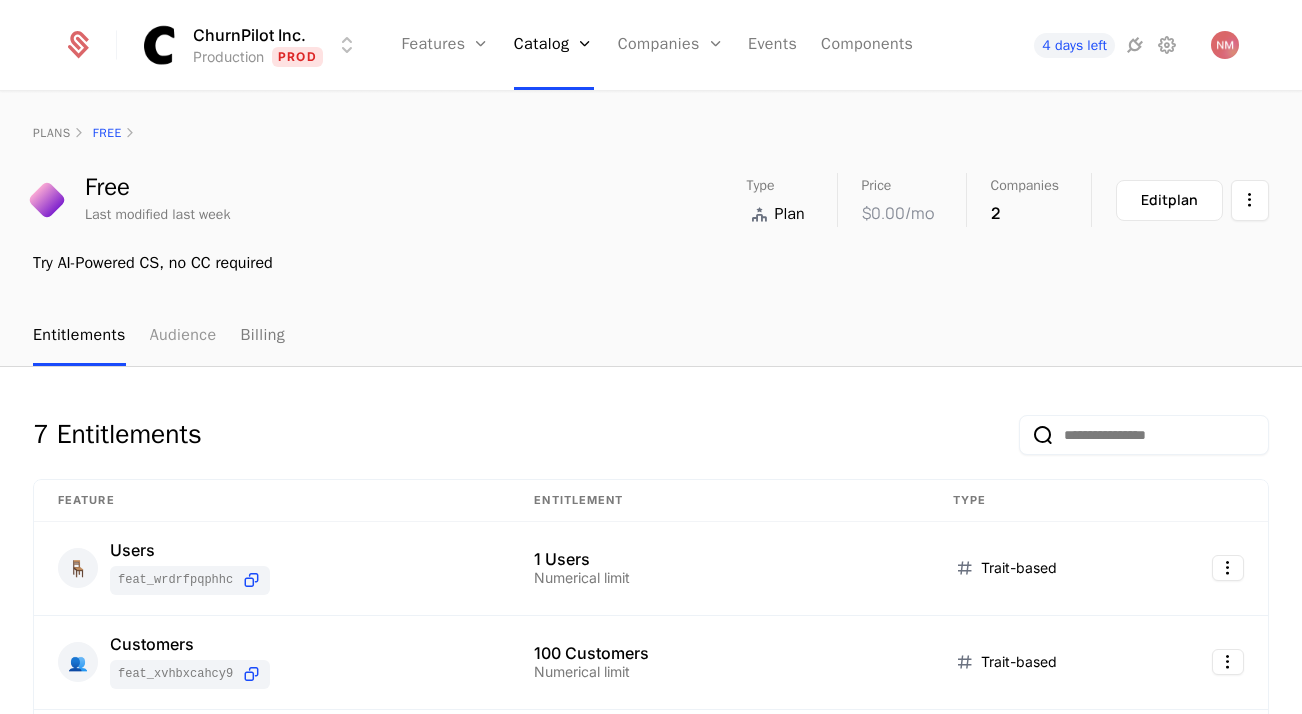 click on "Audience" at bounding box center (183, 336) 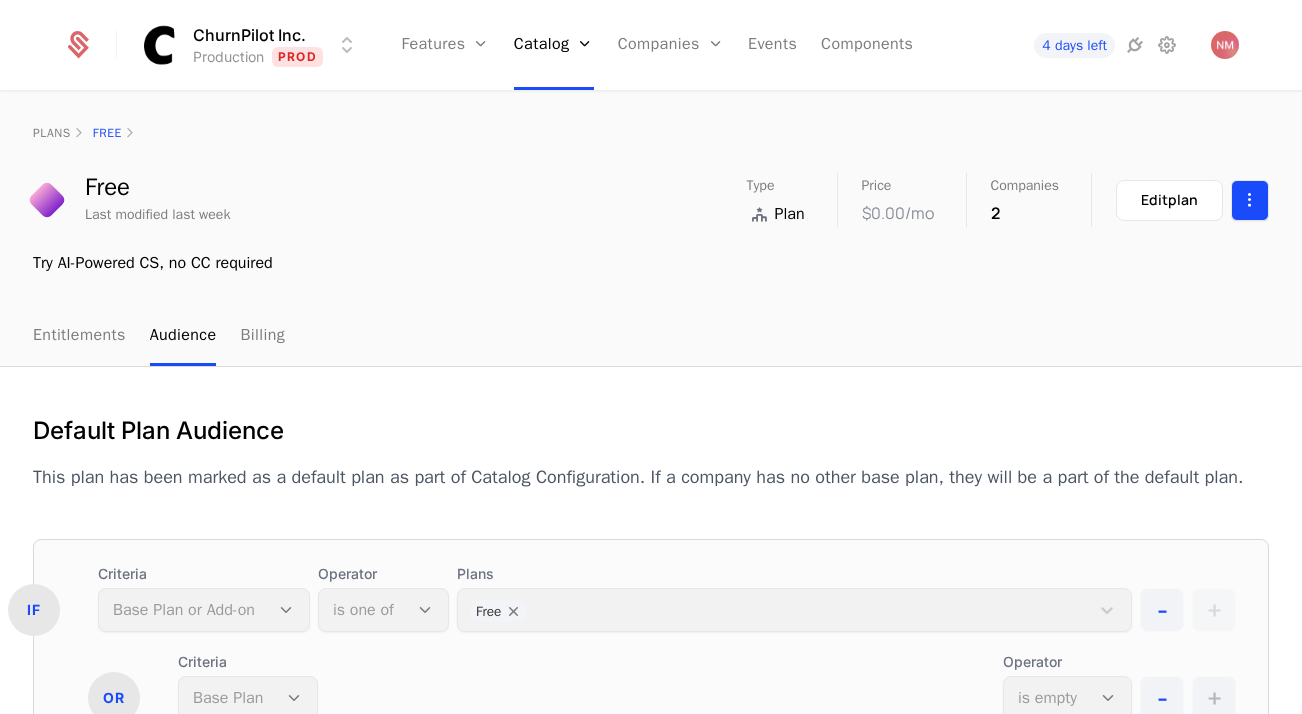click on "ChurnPilot Inc. Production Prod Features Features Flags Catalog Plans Add Ons Configuration Companies Companies Users Events Components 4 days left plans Free Free Last modified last week Type Plan Price $0.00 /mo Companies 2 Edit  plan Try AI-Powered CS, no CC required Entitlements Audience Billing Default Plan Audience This plan has been marked as a default plan as part of   Catalog Configuration . If a company has no other base plan, they will be a part of the default plan. IF Criteria Base Plan or Add-on Operator is one of Plans Free - + OR Criteria Base Plan Operator is empty - + 2  Companies 0  Users Name Subscription  Last seen  This is the date a track or identify event associated with a company was last received by Schematic. Alexey Gerasimov n/a   Test_Company n/a
Best Viewed on Desktop You're currently viewing this on a  mobile device . For the best experience,   we recommend using a desktop or larger screens Got it" at bounding box center (651, 357) 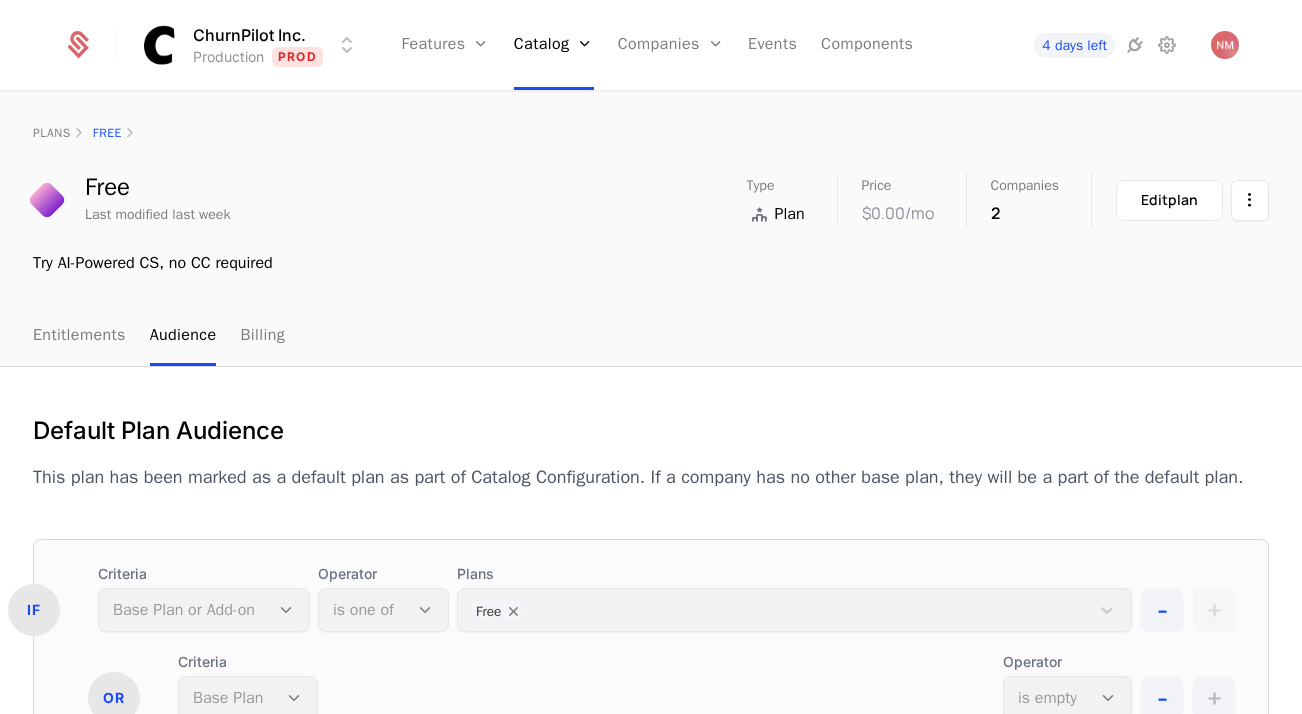 click on "ChurnPilot Inc. Production Prod Features Features Flags Catalog Plans Add Ons Configuration Companies Companies Users Events Components 4 days left plans Free Free Last modified last week Type Plan Price $0.00 /mo Companies 2 Edit  plan Try AI-Powered CS, no CC required Entitlements Audience Billing Default Plan Audience This plan has been marked as a default plan as part of   Catalog Configuration . If a company has no other base plan, they will be a part of the default plan. IF Criteria Base Plan or Add-on Operator is one of Plans Free - + OR Criteria Base Plan Operator is empty - + 2  Companies 0  Users Name Subscription  Last seen  This is the date a track or identify event associated with a company was last received by Schematic. Alexey Gerasimov n/a   Test_Company n/a
Best Viewed on Desktop You're currently viewing this on a  mobile device . For the best experience,   we recommend using a desktop or larger screens Got it" at bounding box center [651, 357] 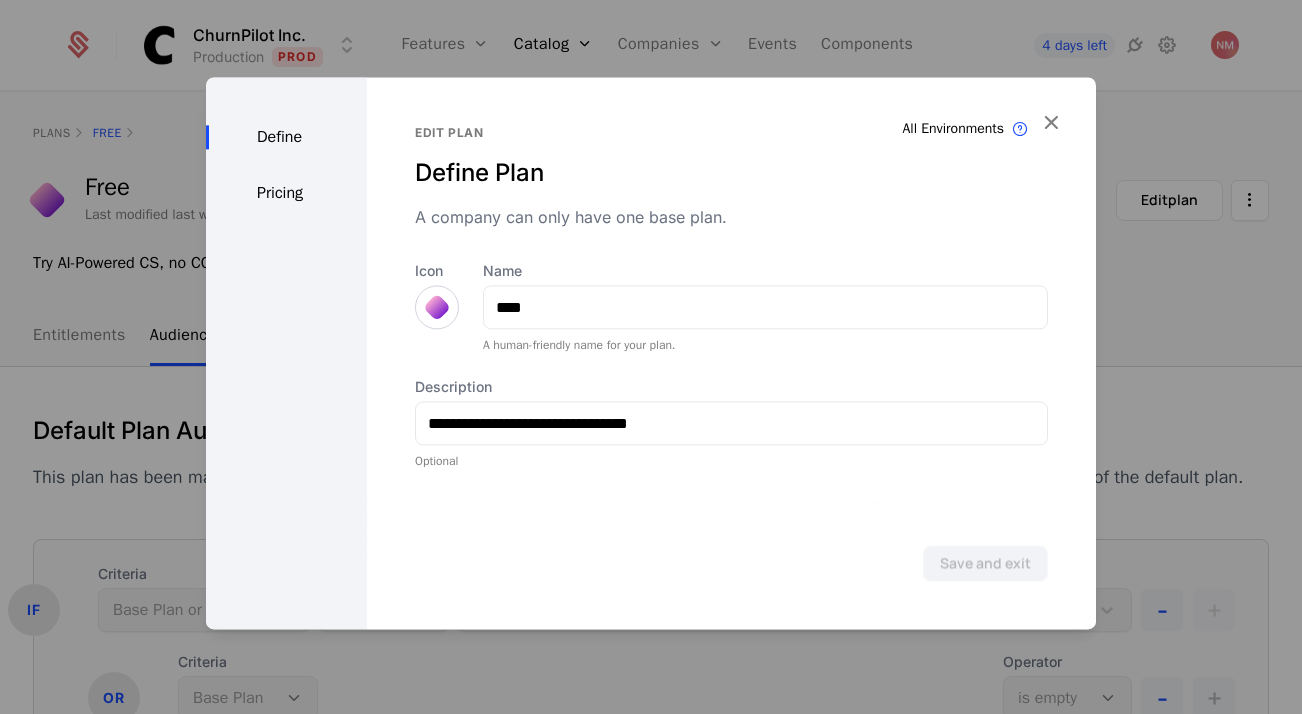 click on "Define" at bounding box center (286, 137) 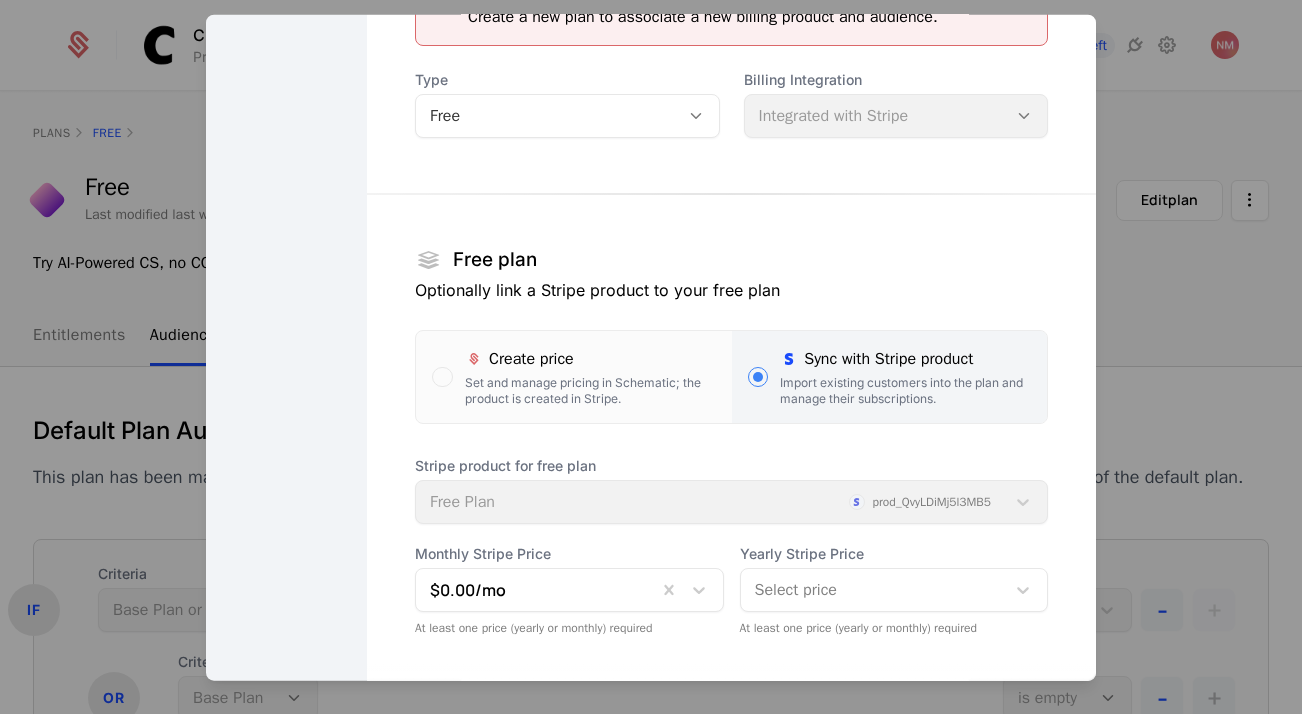 scroll, scrollTop: 249, scrollLeft: 0, axis: vertical 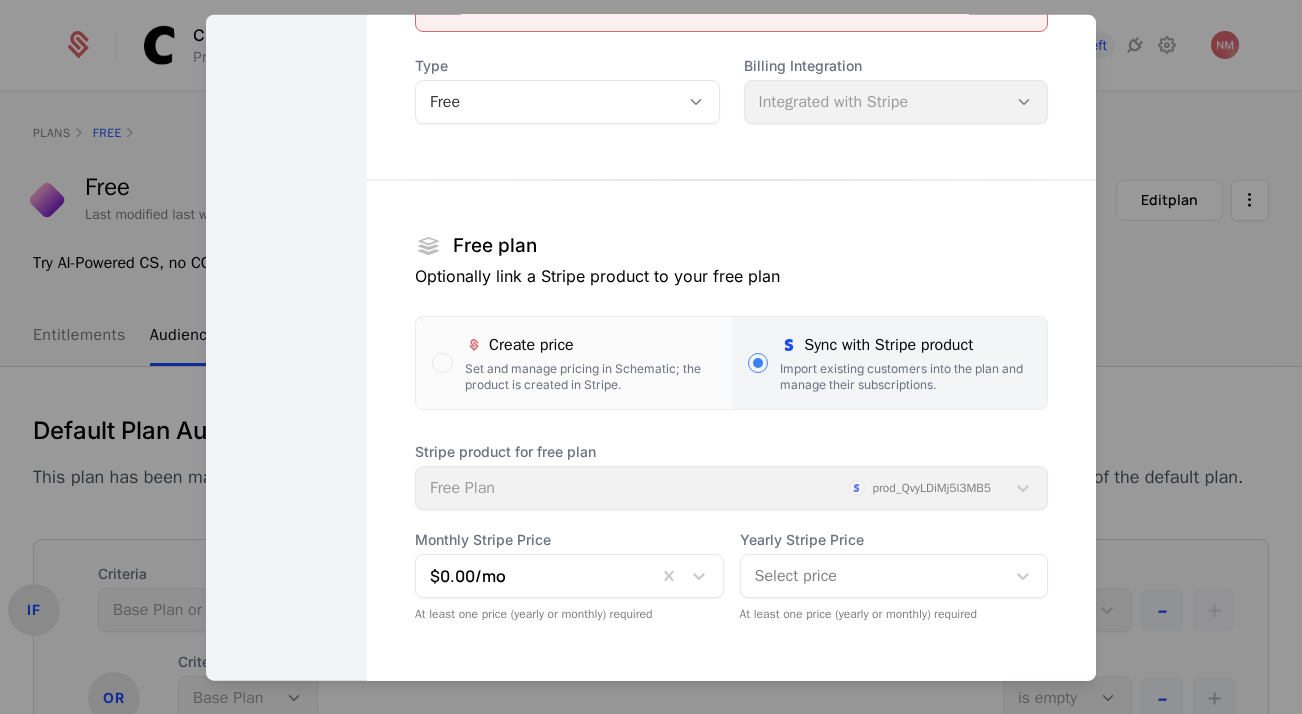 click on "Import existing customers into the plan and manage their subscriptions." at bounding box center (905, 377) 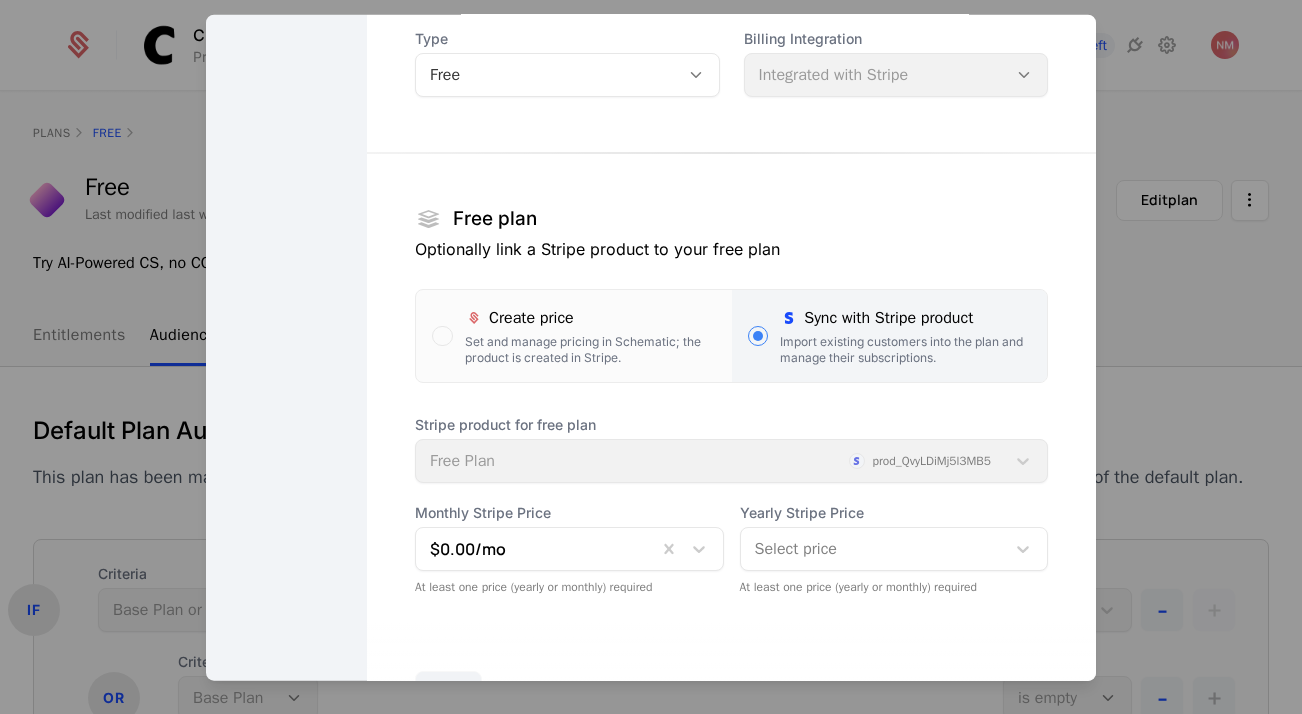 scroll, scrollTop: 290, scrollLeft: 0, axis: vertical 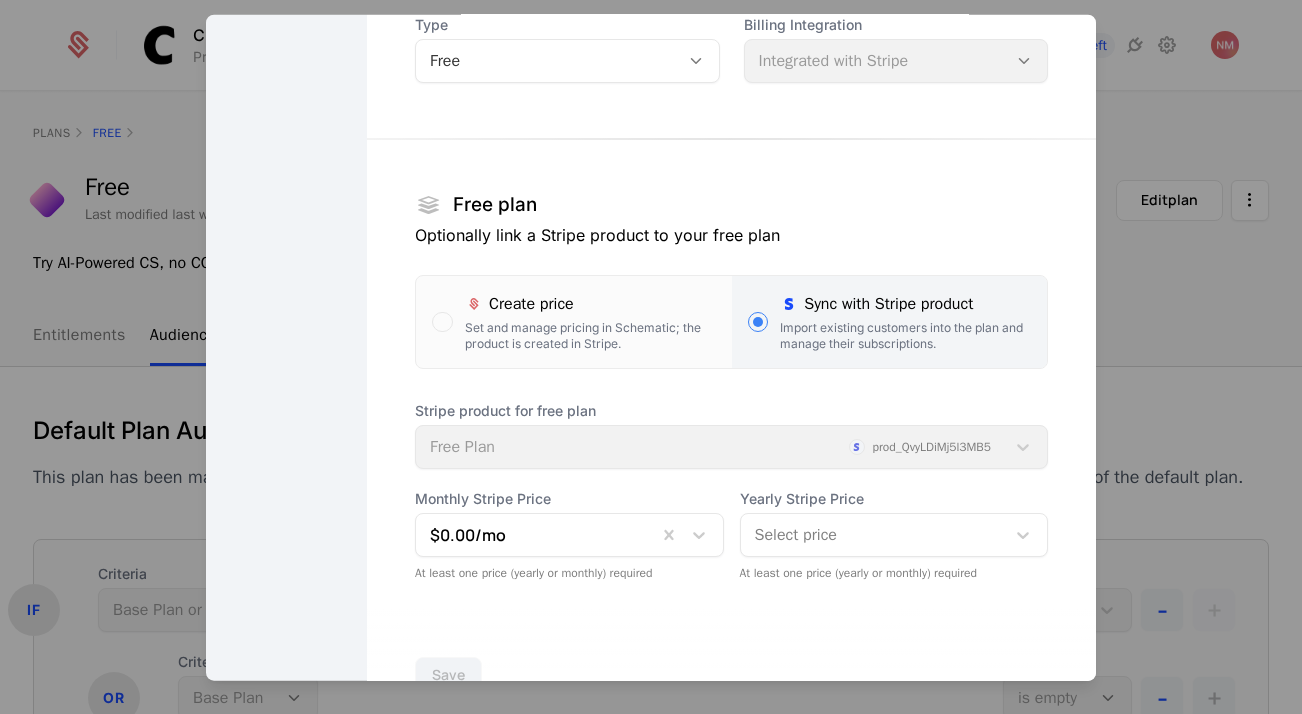 click on "Stripe product for free plan Free Plan prod_QvyLDiMj5l3MB5" at bounding box center [731, 435] 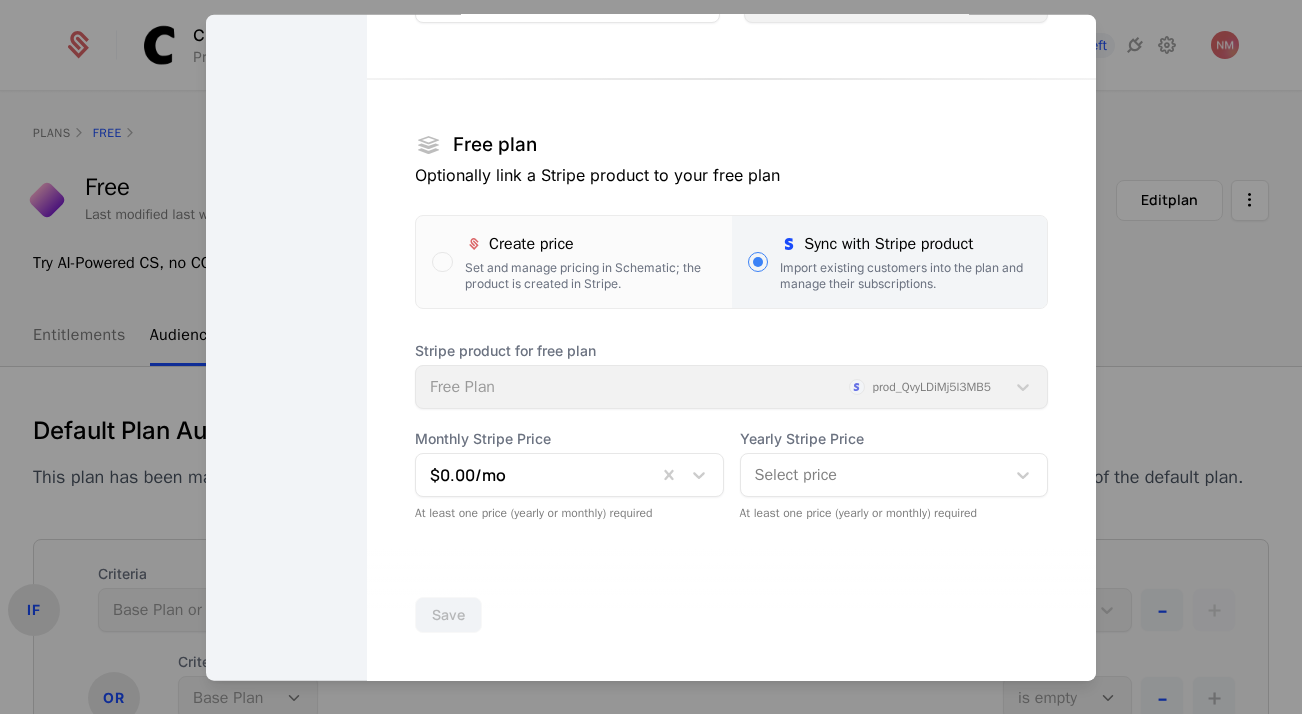 scroll, scrollTop: 0, scrollLeft: 0, axis: both 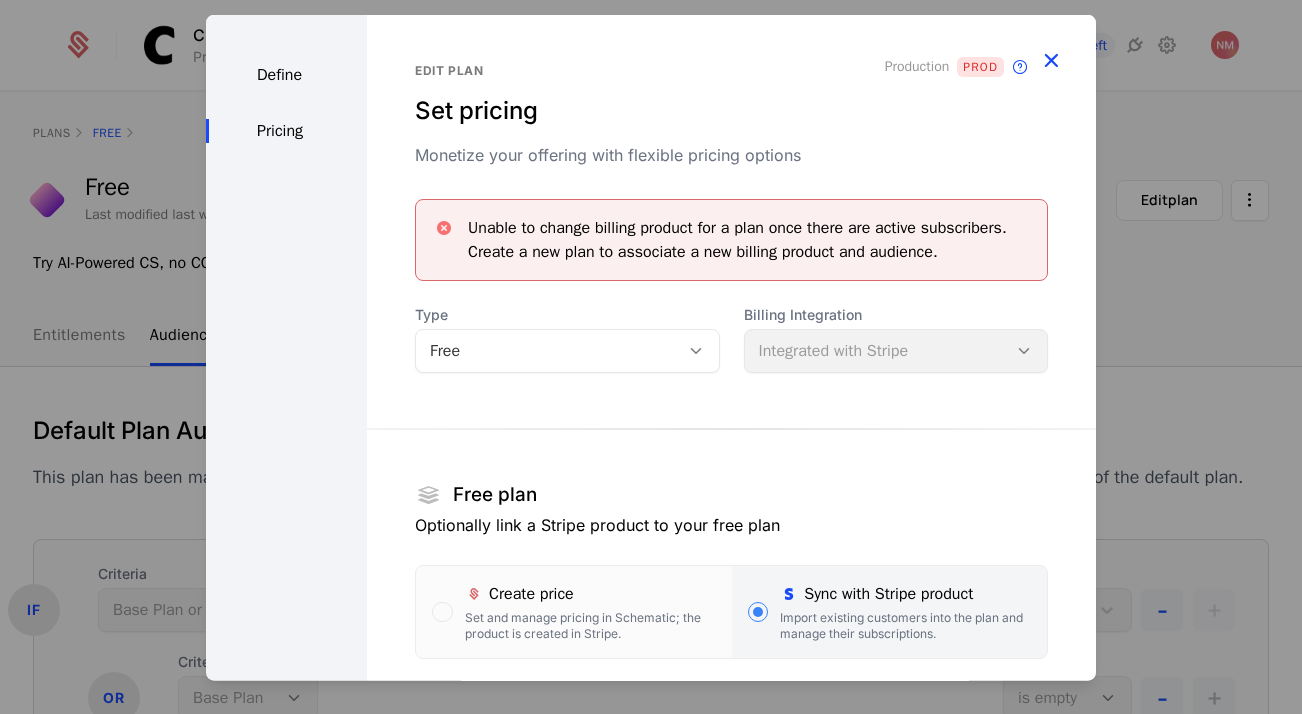 click at bounding box center [1051, 60] 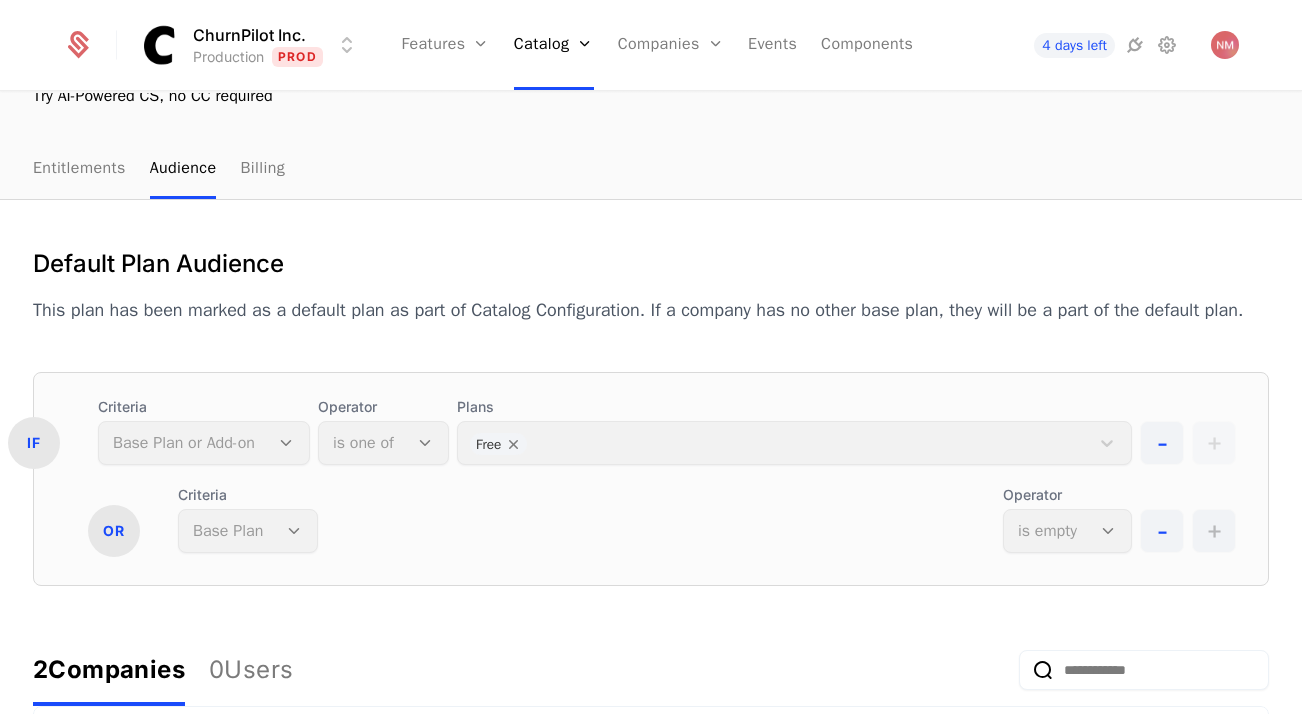 scroll, scrollTop: 0, scrollLeft: 0, axis: both 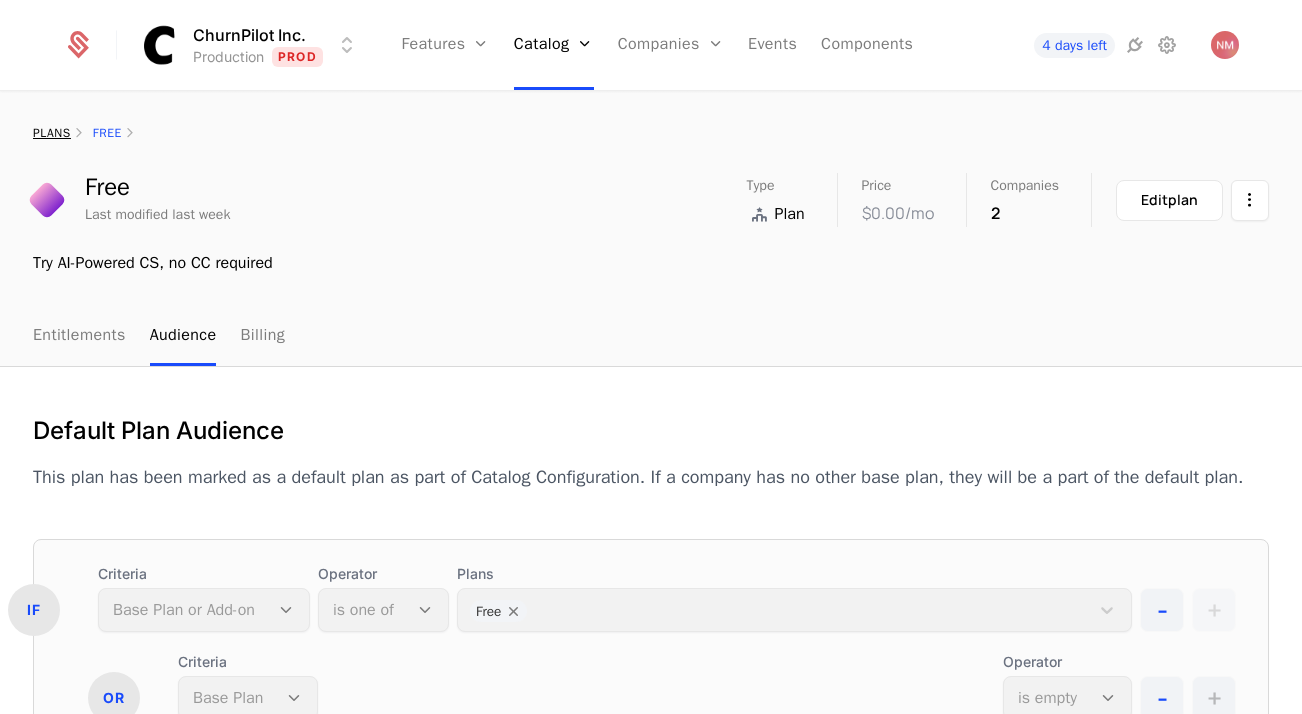 click on "plans" at bounding box center (52, 133) 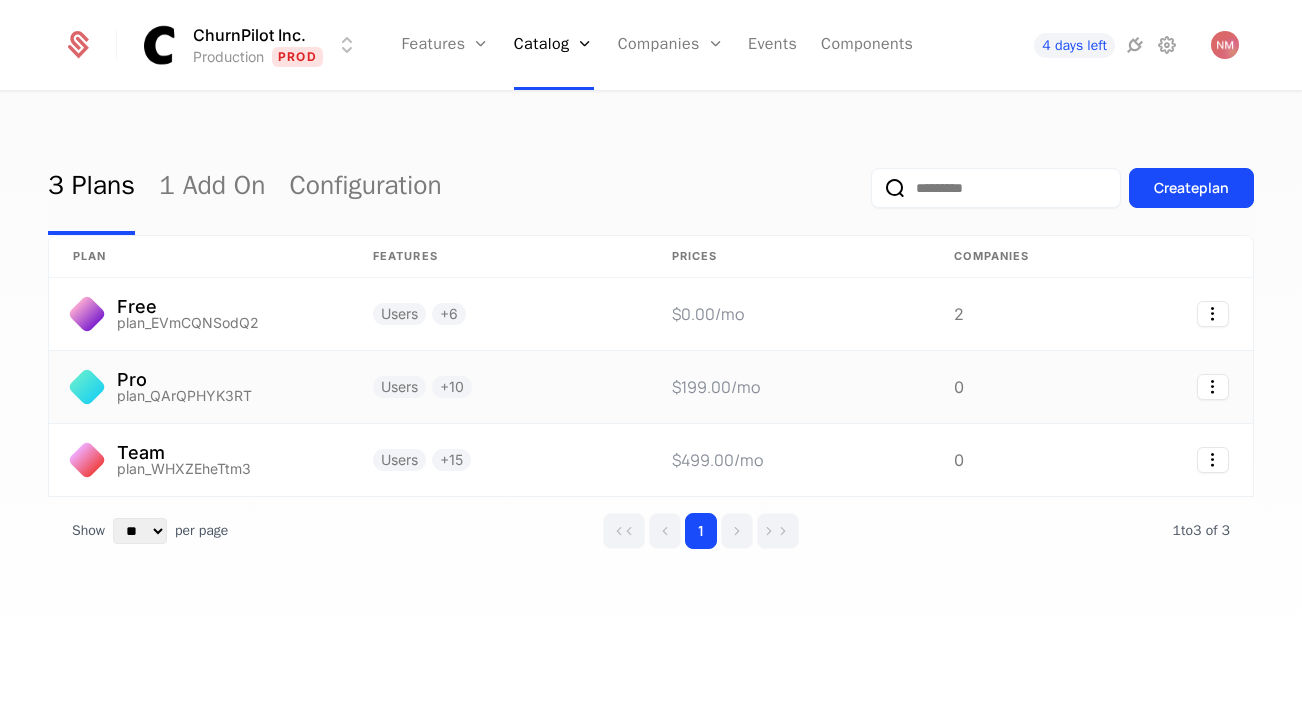 click on "Pro plan_QArQPHYK3RT" at bounding box center [199, 387] 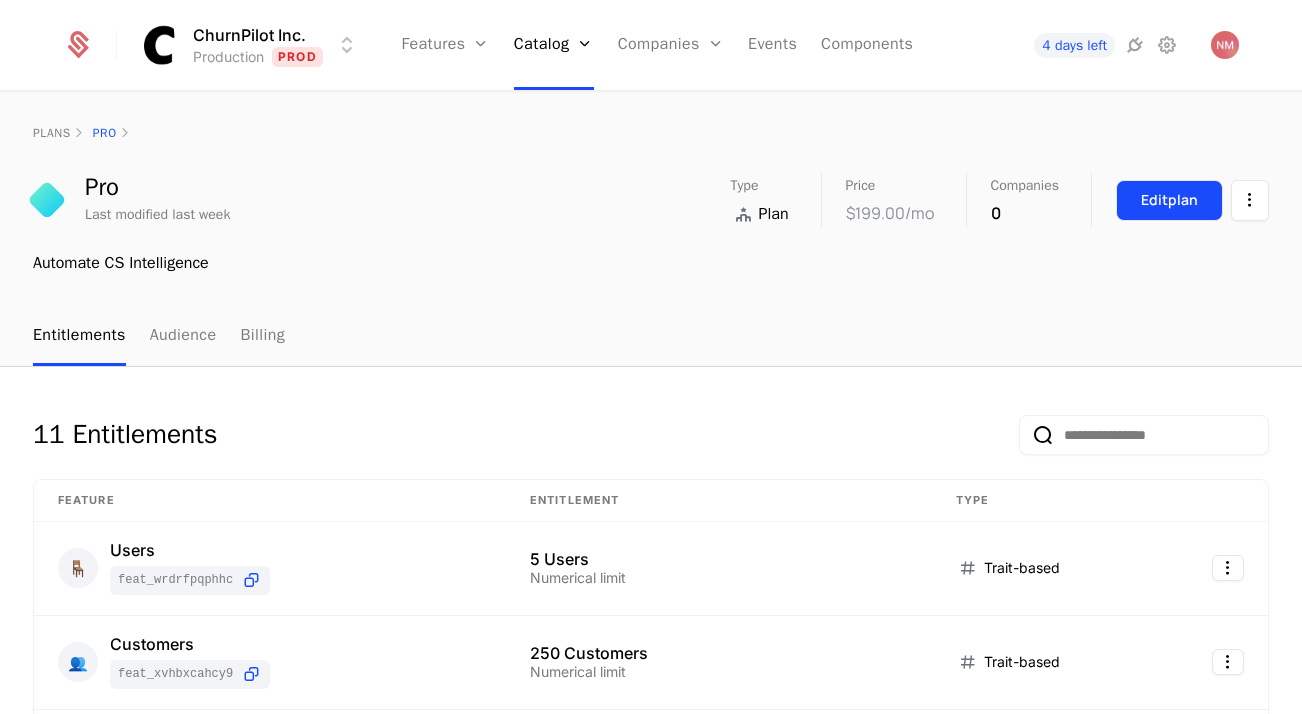 click on "Edit  plan" at bounding box center [1169, 200] 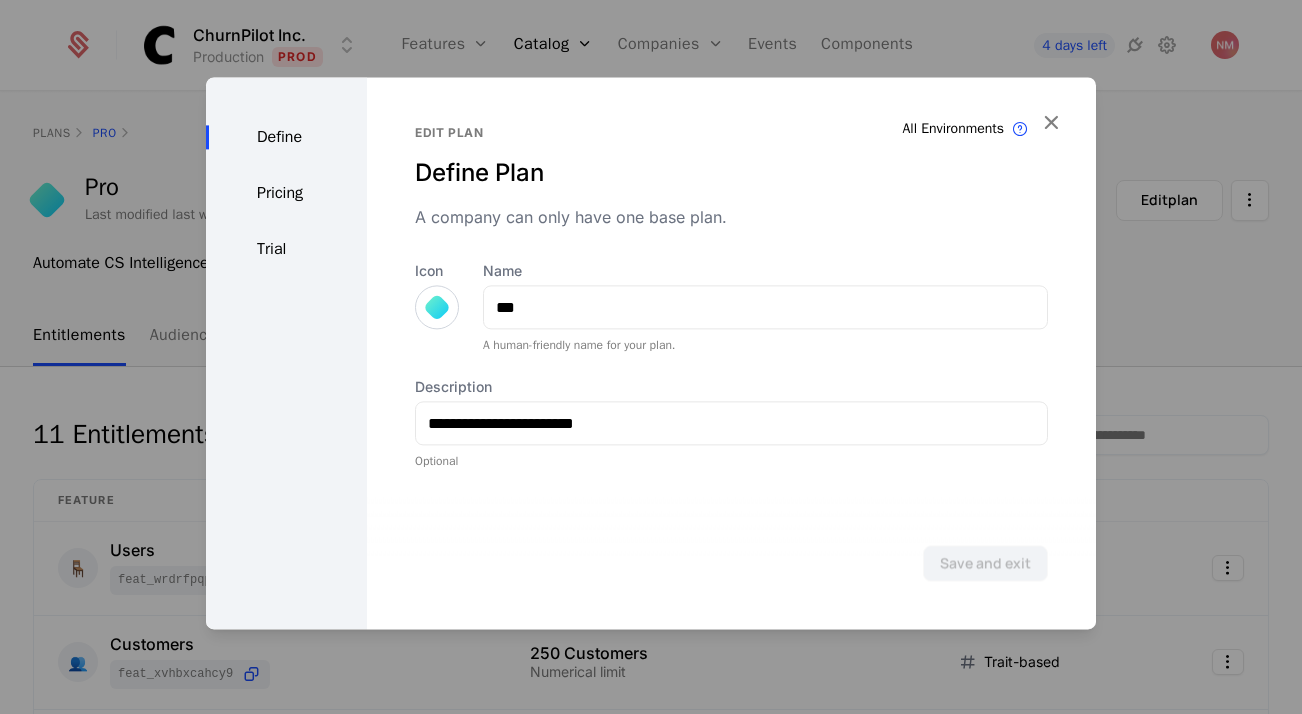 click on "Pricing" at bounding box center [286, 193] 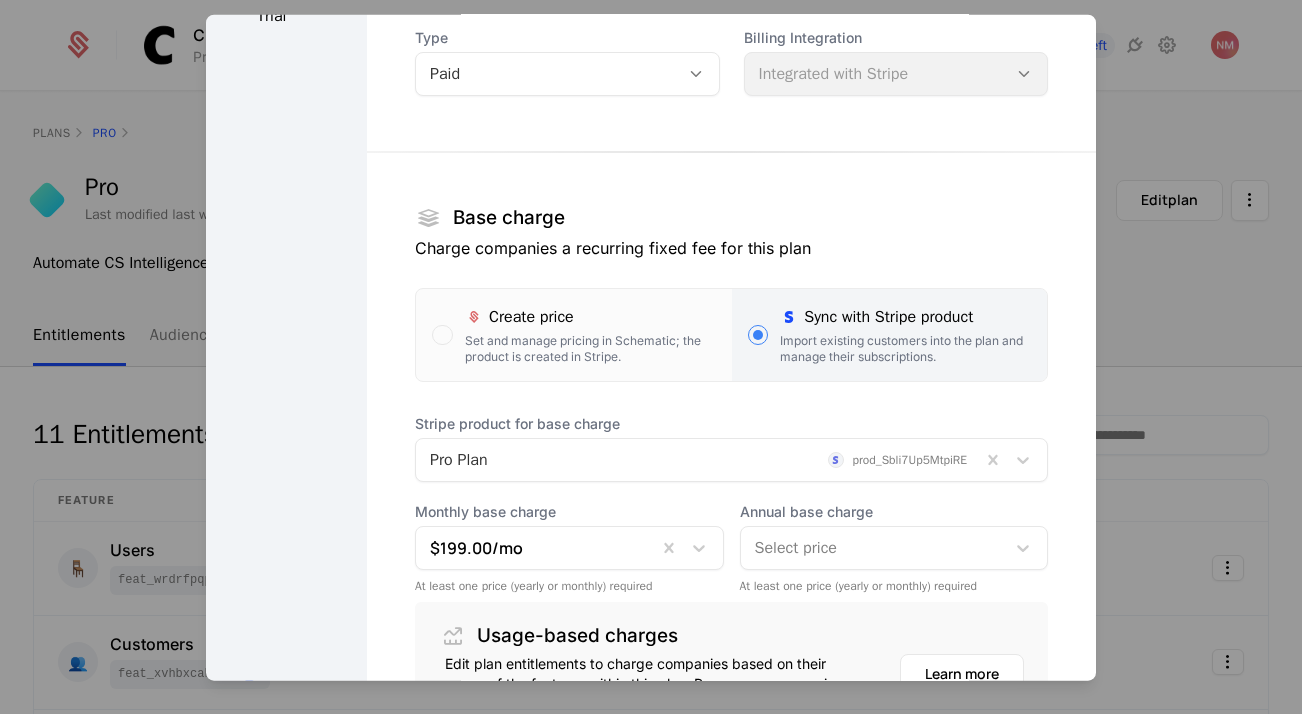 scroll, scrollTop: 0, scrollLeft: 0, axis: both 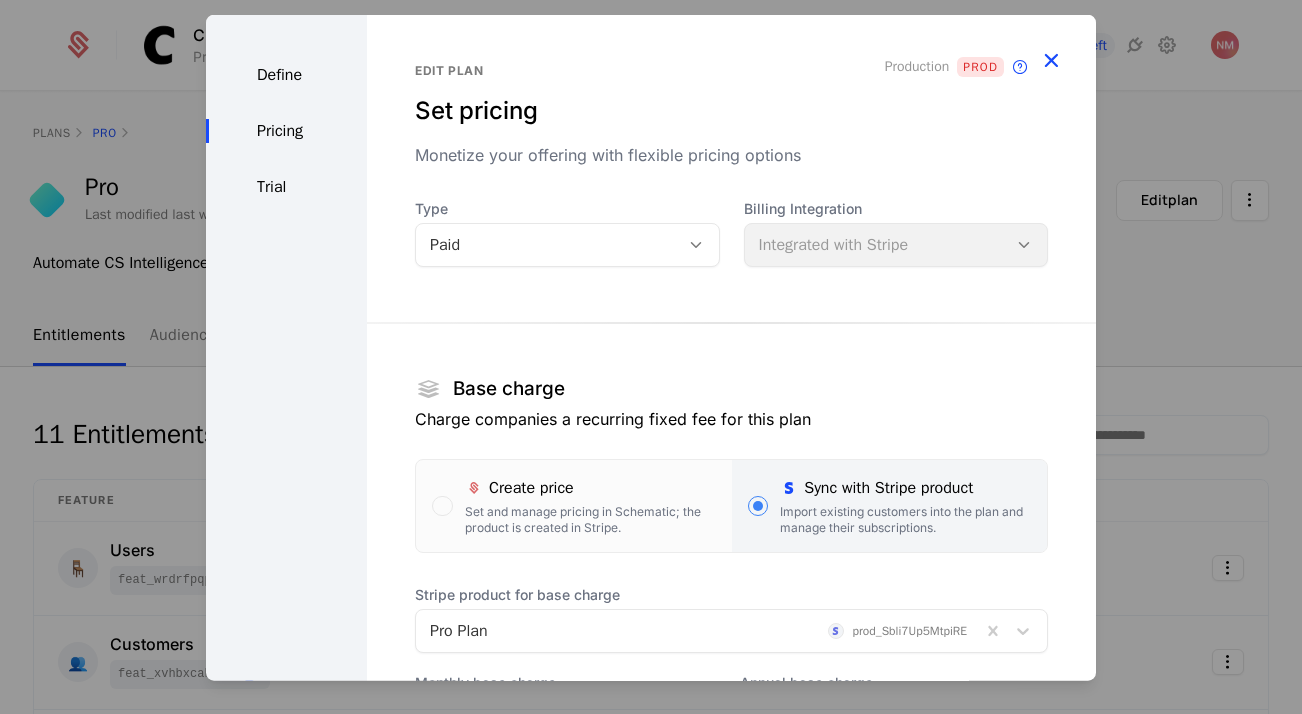 click at bounding box center (1051, 60) 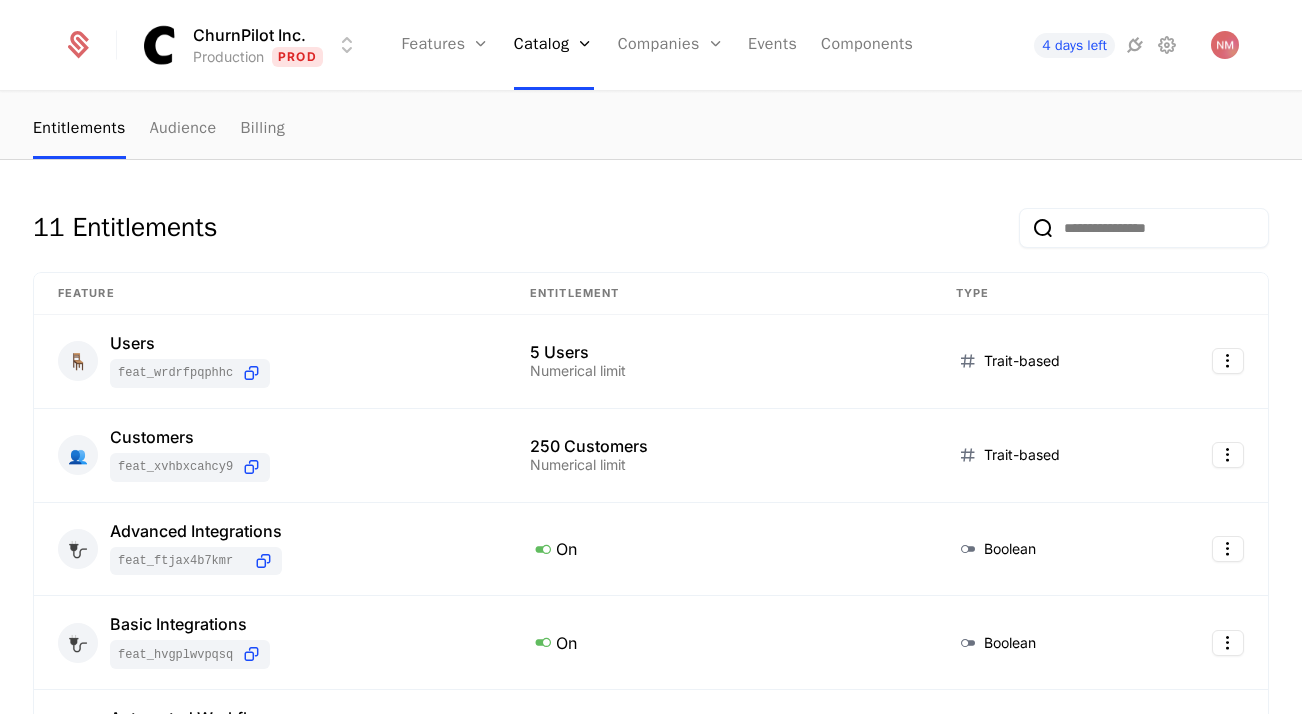 scroll, scrollTop: 0, scrollLeft: 0, axis: both 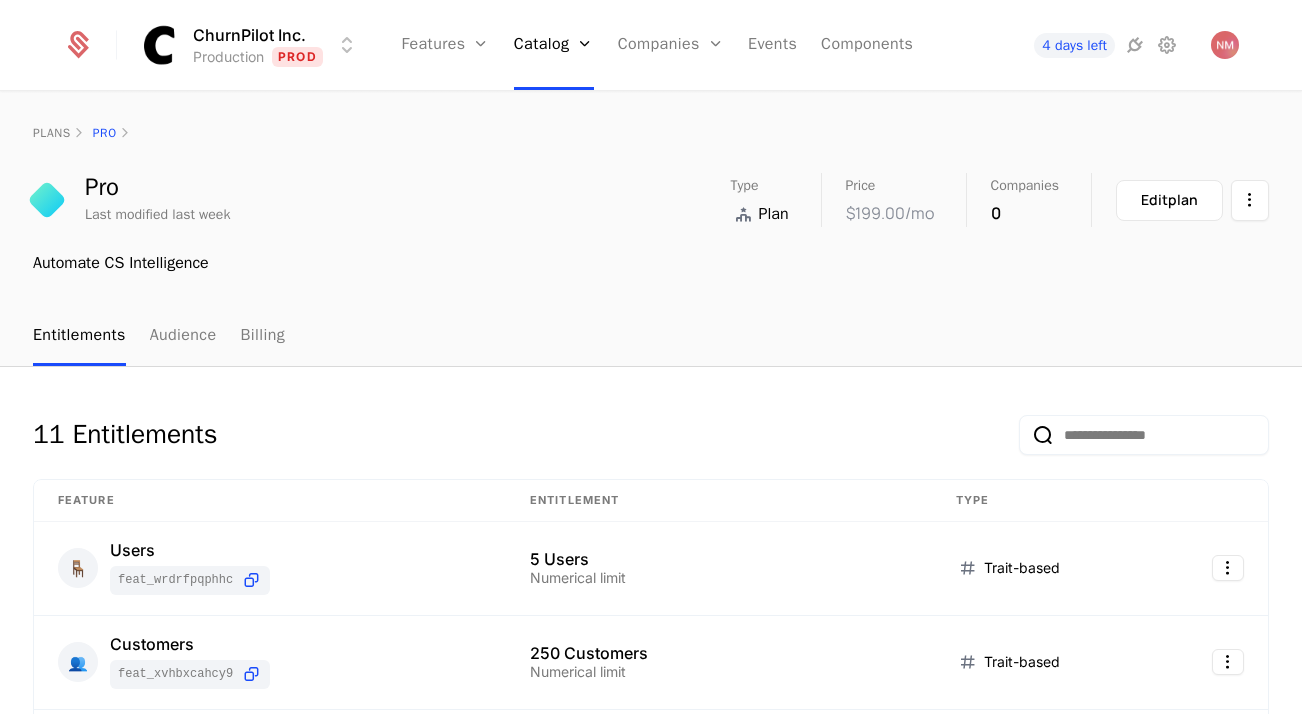 click on "plans Pro" at bounding box center (651, 133) 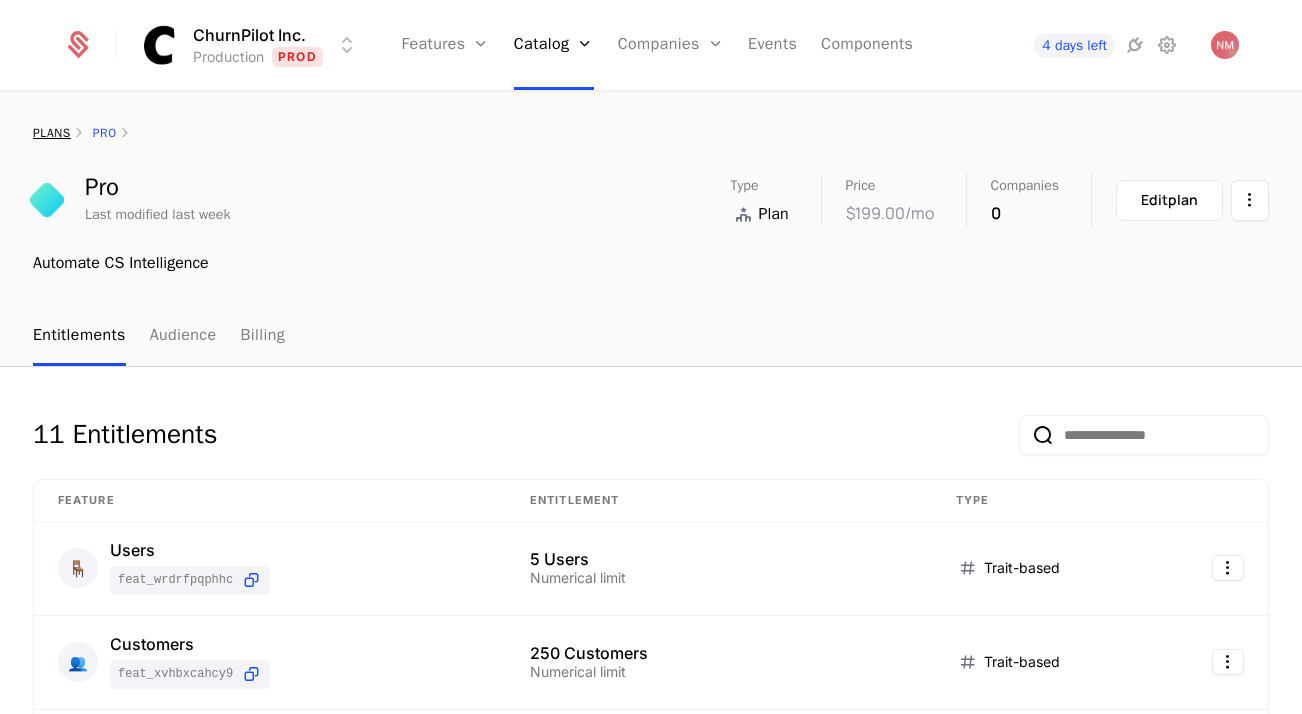 click on "plans" at bounding box center [52, 133] 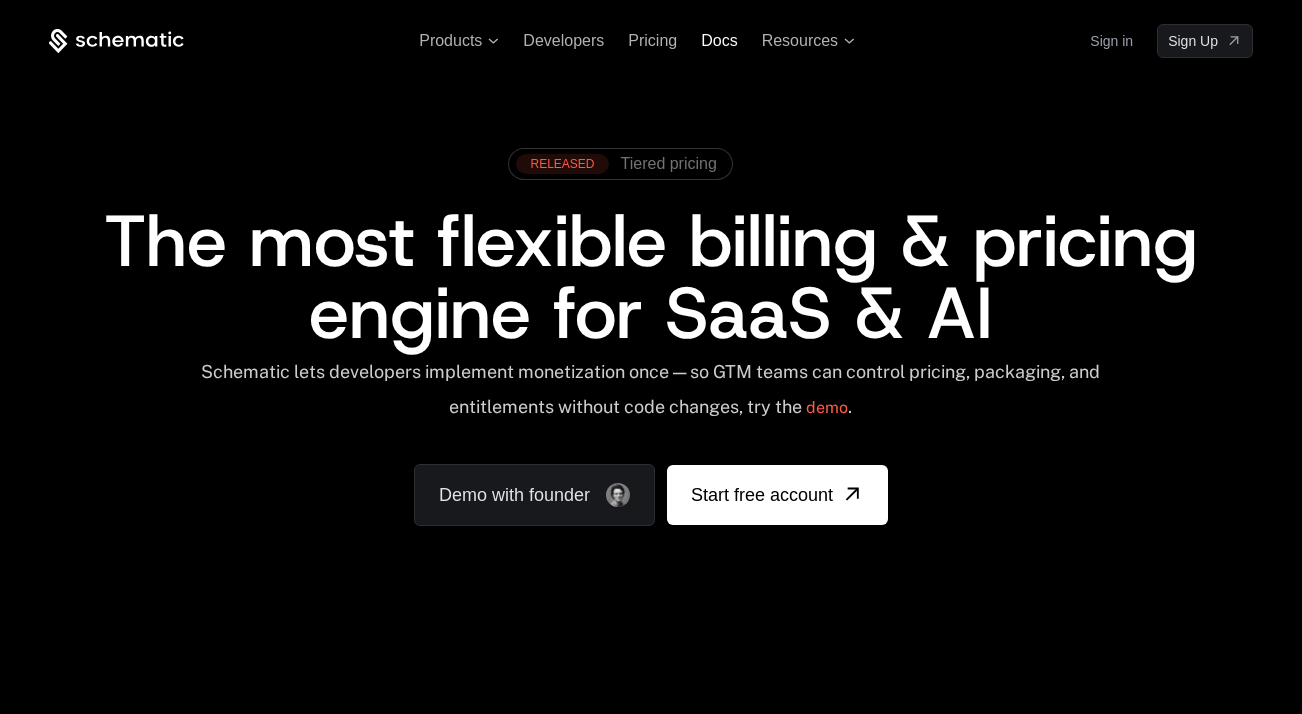 scroll, scrollTop: 0, scrollLeft: 0, axis: both 